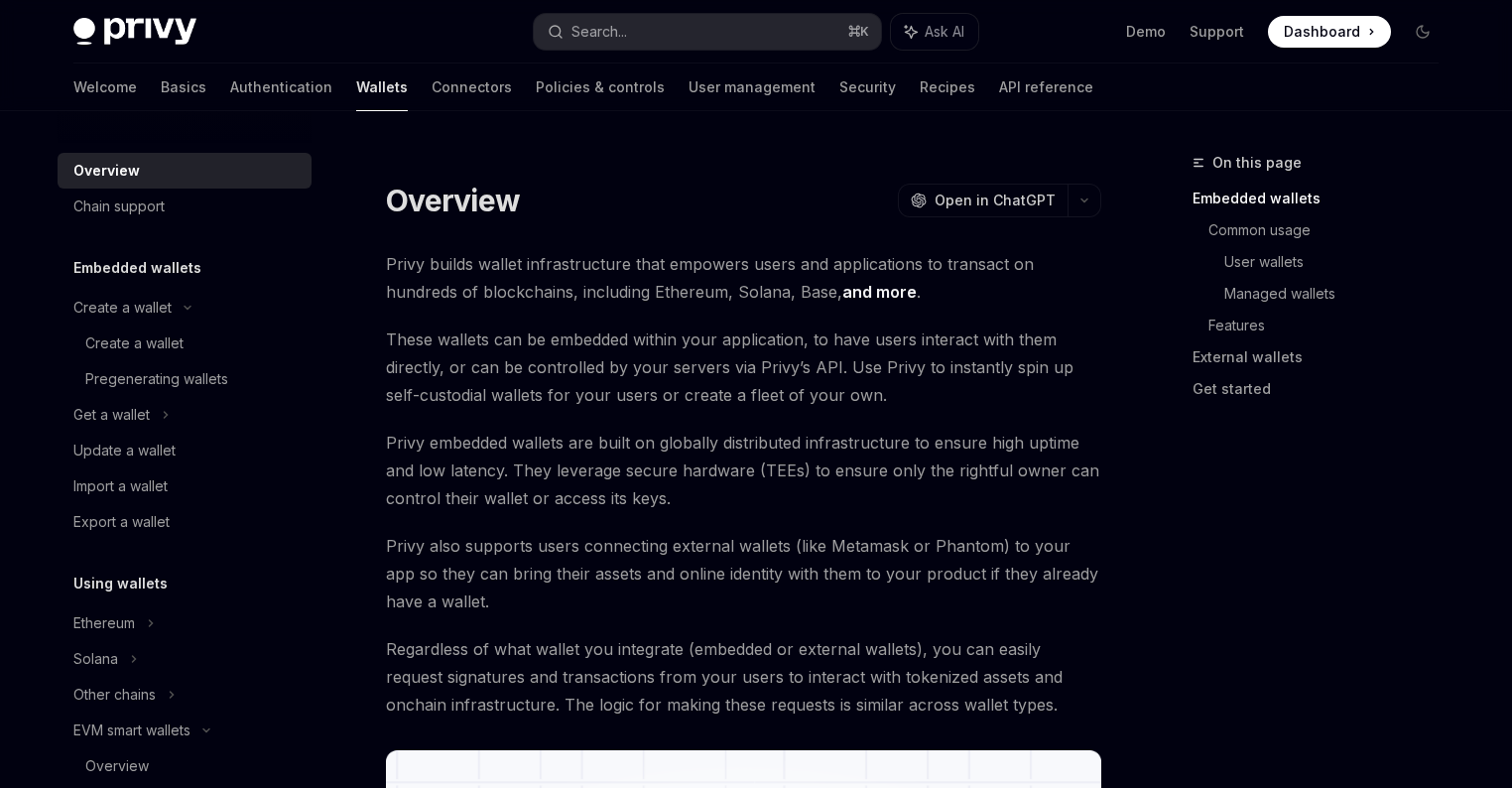 scroll, scrollTop: 0, scrollLeft: 0, axis: both 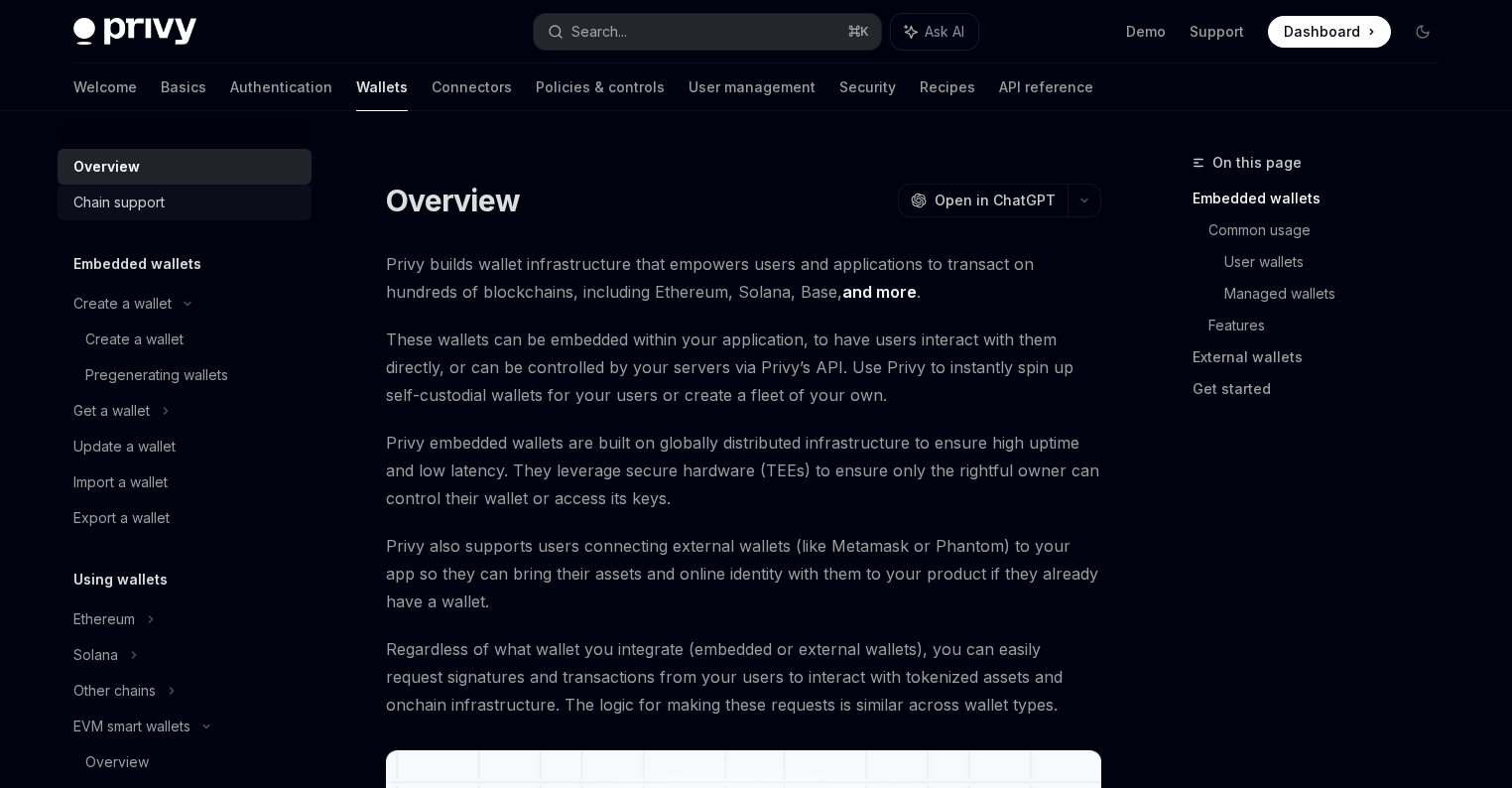 click on "Chain support" at bounding box center (119, 202) 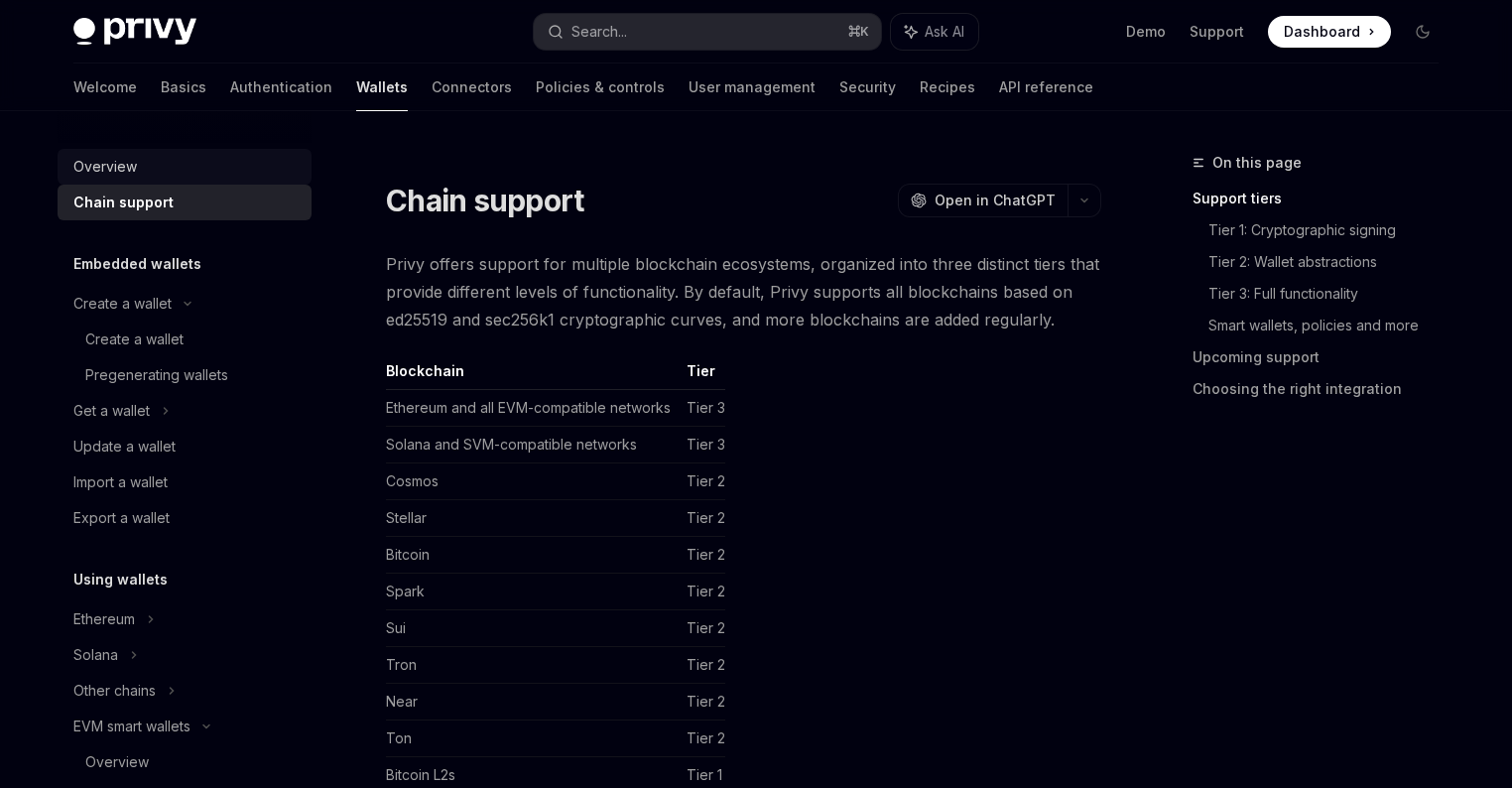 click on "Overview" at bounding box center (187, 167) 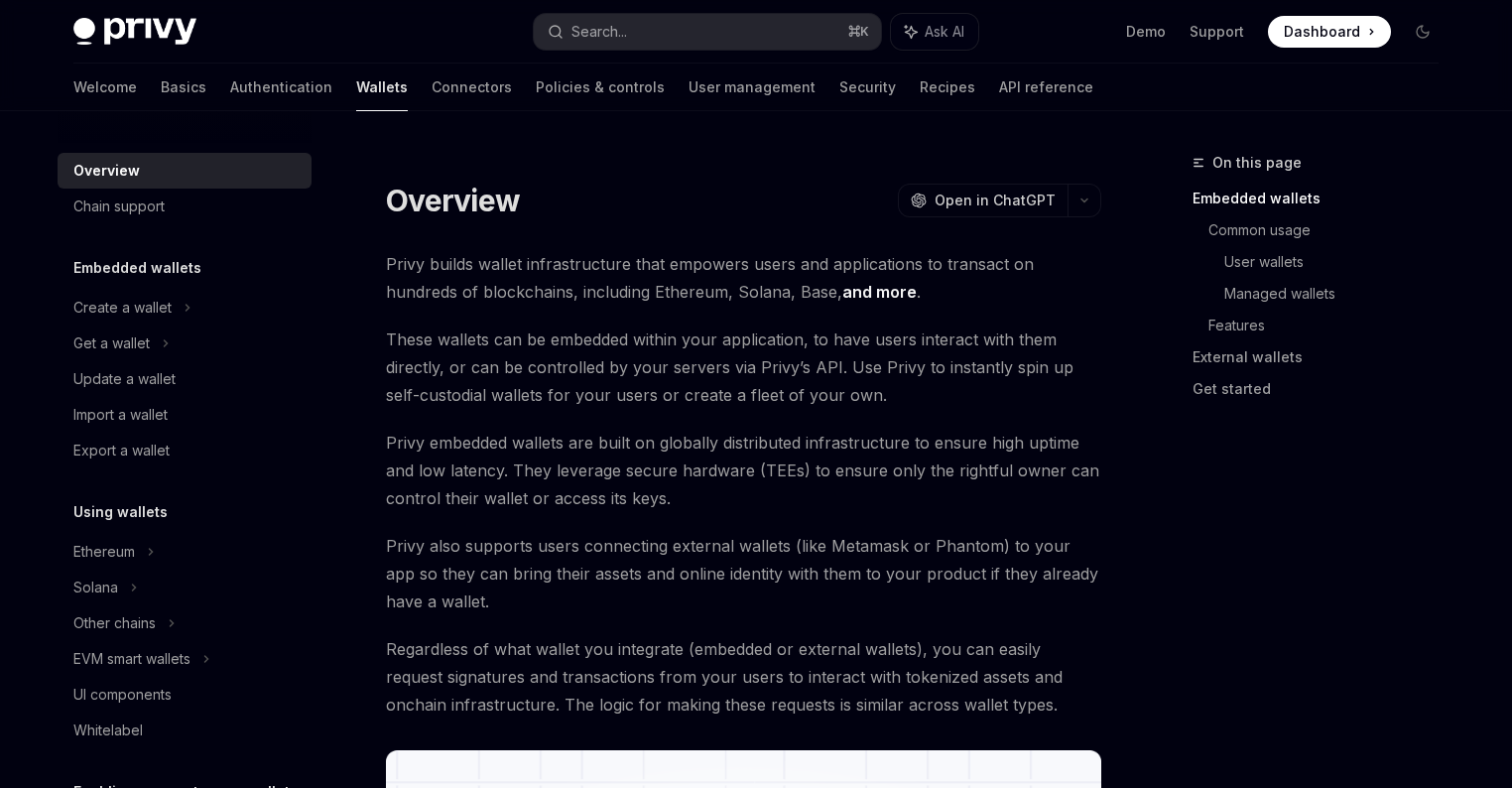 scroll, scrollTop: 0, scrollLeft: 0, axis: both 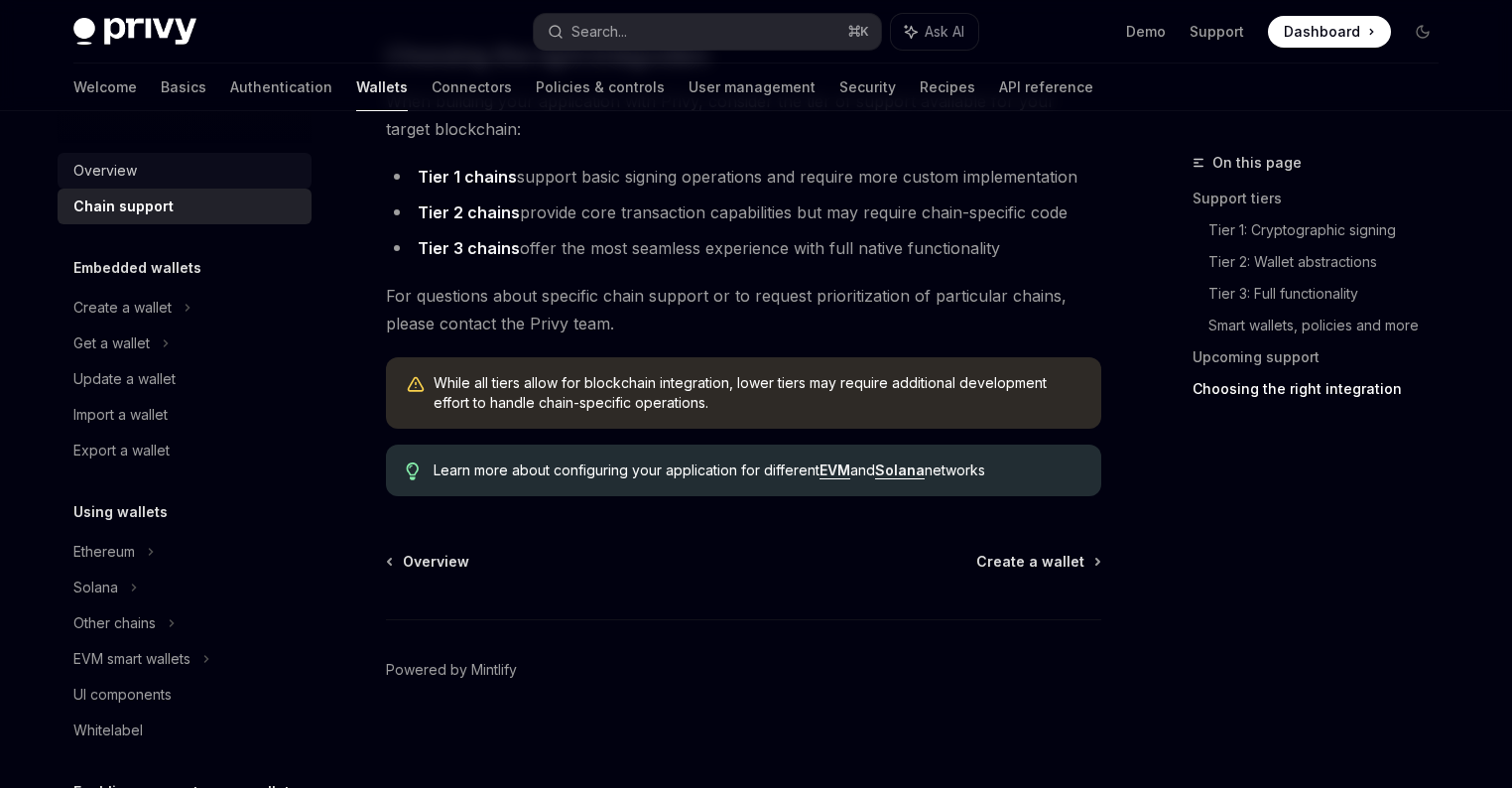 click on "Overview" at bounding box center (187, 171) 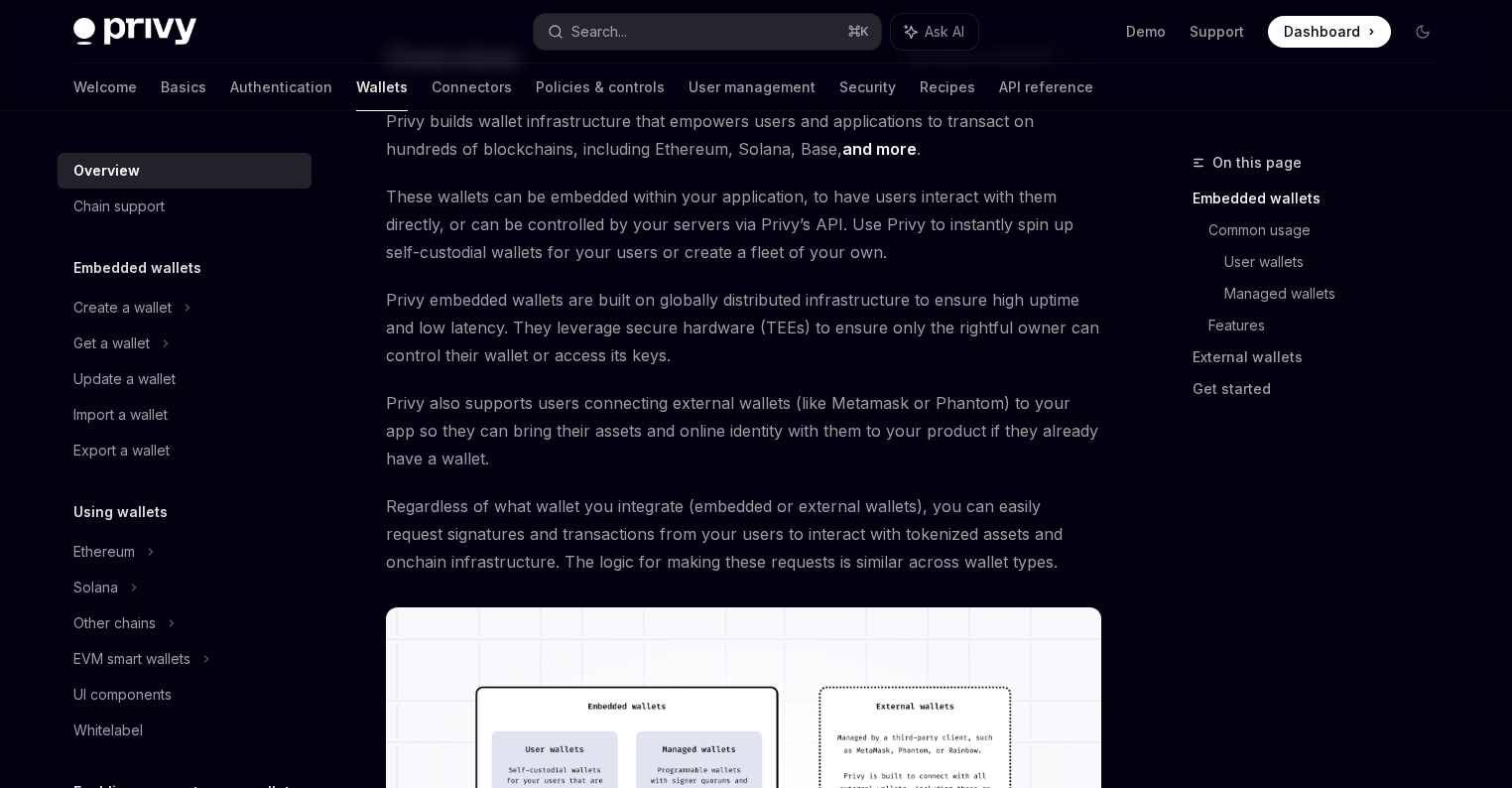 scroll, scrollTop: 149, scrollLeft: 0, axis: vertical 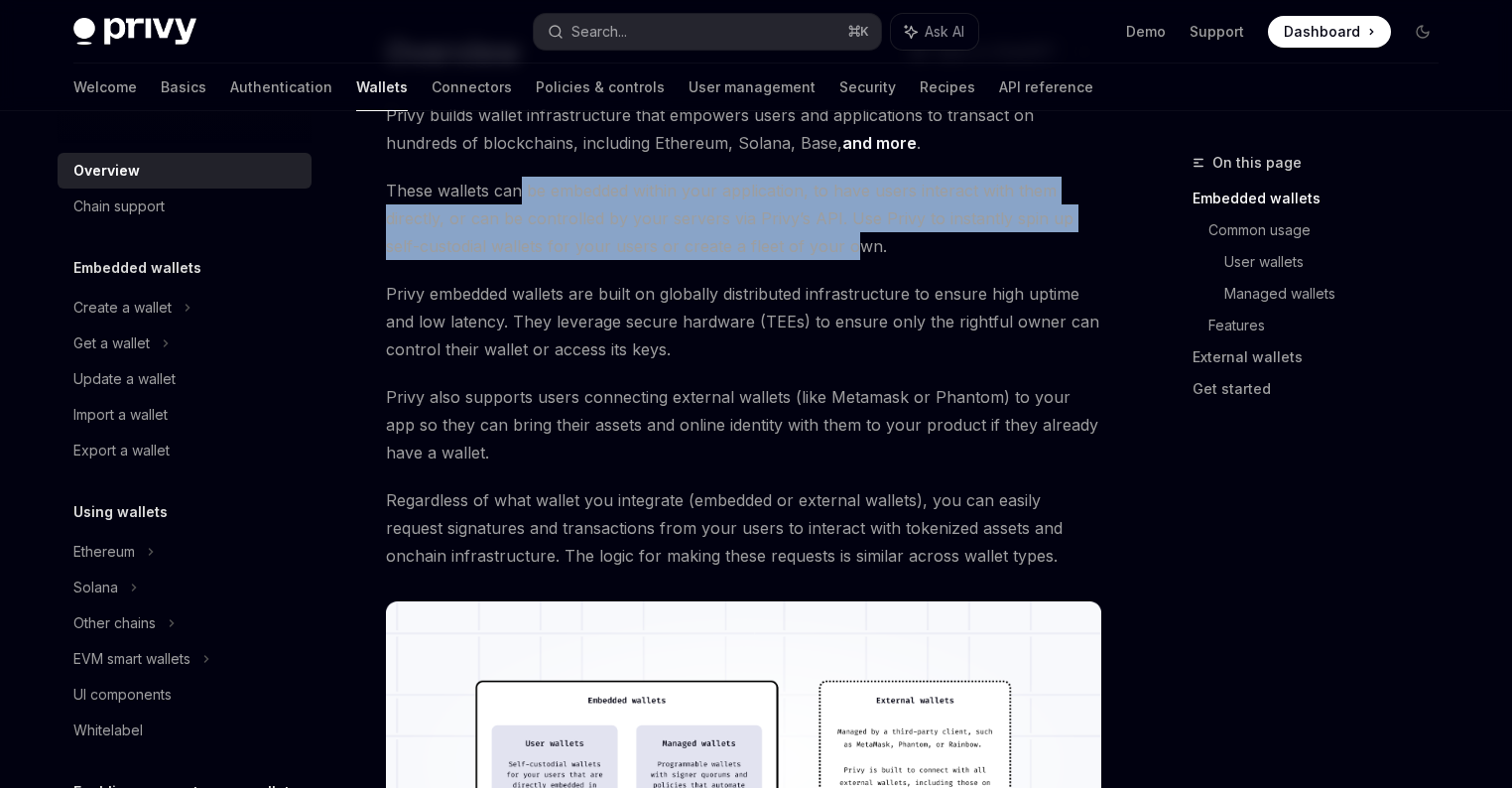 drag, startPoint x: 629, startPoint y: 212, endPoint x: 822, endPoint y: 259, distance: 198.64038 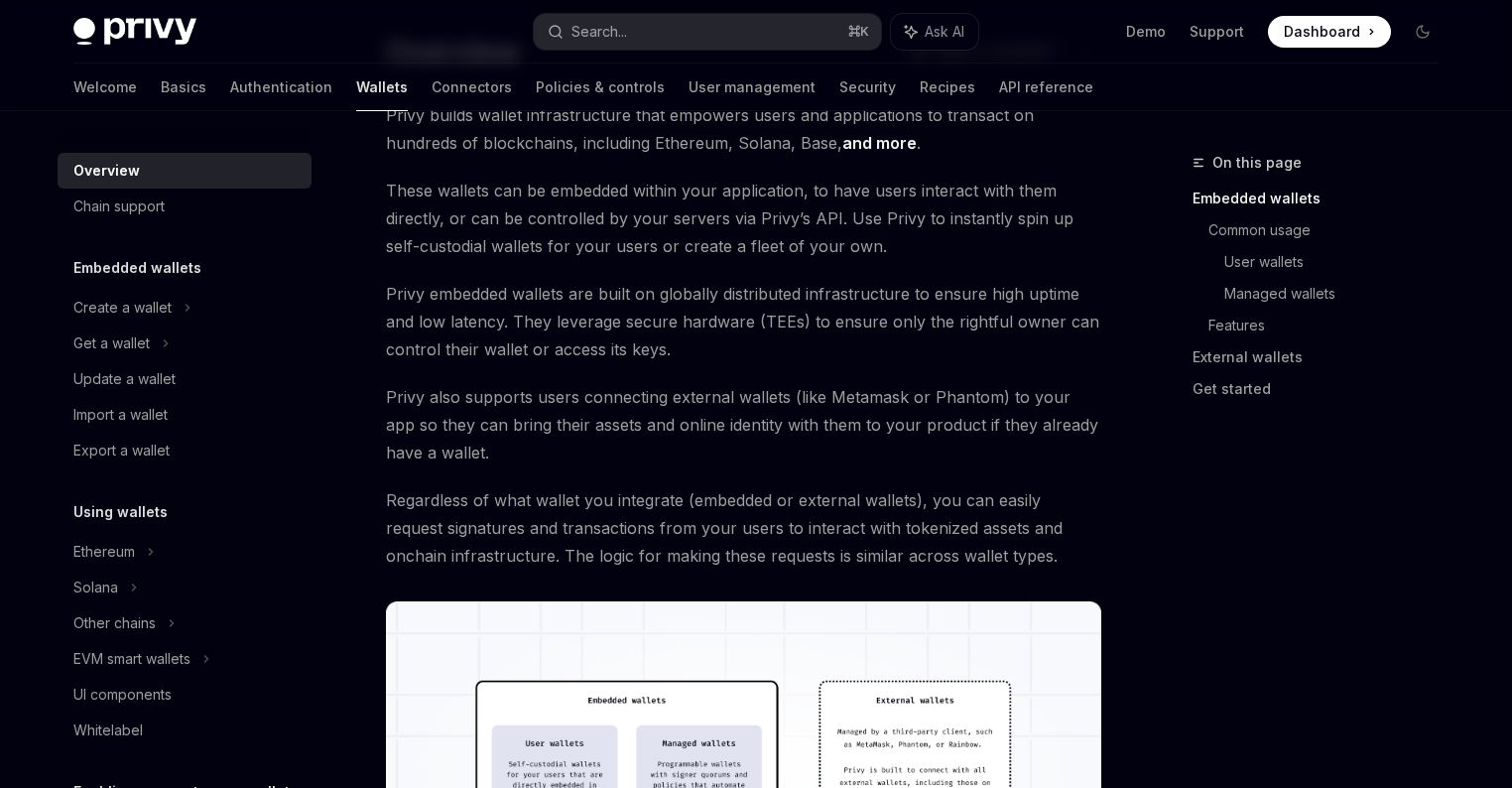 click on "Privy builds wallet infrastructure that empowers users and applications to transact on hundreds of blockchains, including Ethereum, Solana, Base,  and more .
These wallets can be embedded within your application, to have users interact with them directly, or can be controlled by your servers via Privy’s API. Use Privy to instantly spin up self-custodial wallets for your users or create a fleet of your own.
Privy embedded wallets are built on globally distributed infrastructure to ensure high uptime and low latency. They leverage secure hardware (TEEs) to ensure only the rightful owner can control their wallet or access its keys.
Privy also supports users connecting external wallets (like Metamask or Phantom) to your app so they can bring their assets and online identity with them to your product if they already have a wallet.
​ Embedded wallets
​ Common usage
​ User wallets
pregenerate wallets export the key
​ Managed wallets
​ Features
webhooks" at bounding box center (743, 1860) 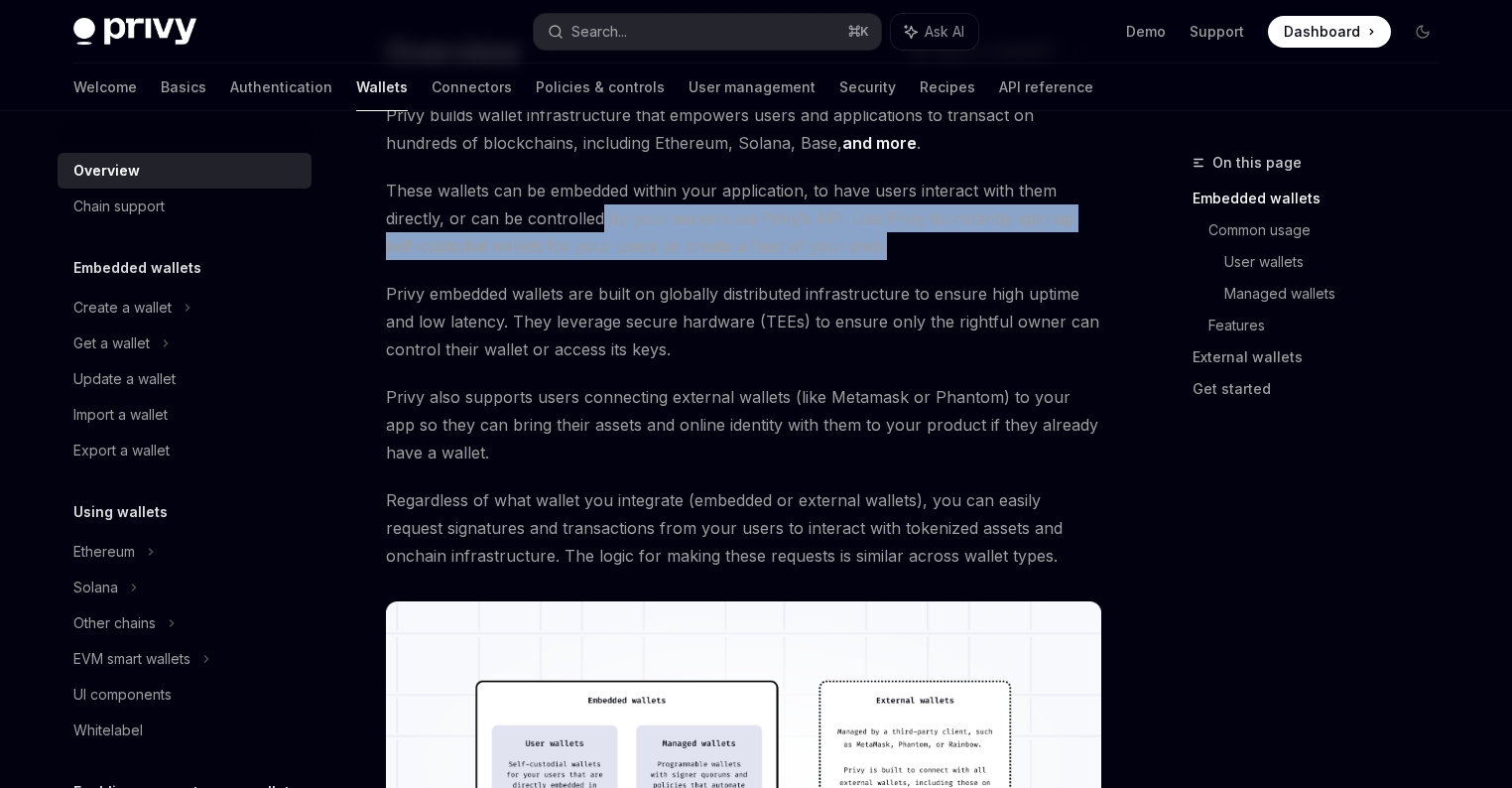 drag, startPoint x: 823, startPoint y: 236, endPoint x: 600, endPoint y: 204, distance: 225.28426 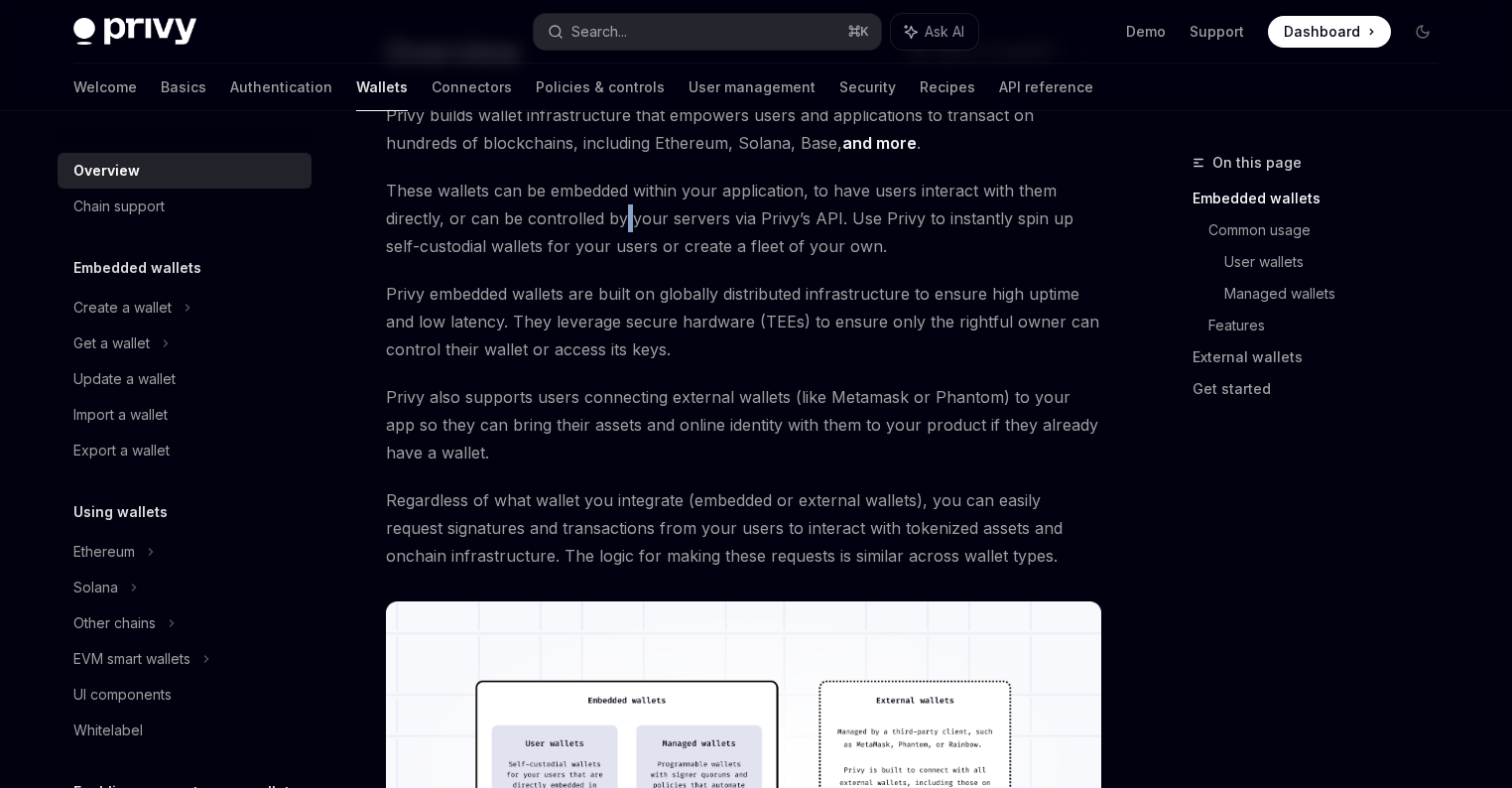 click on "These wallets can be embedded within your application, to have users interact with them directly, or can be controlled by your servers via Privy’s API. Use Privy to instantly spin up self-custodial wallets for your users or create a fleet of your own." at bounding box center [743, 218] 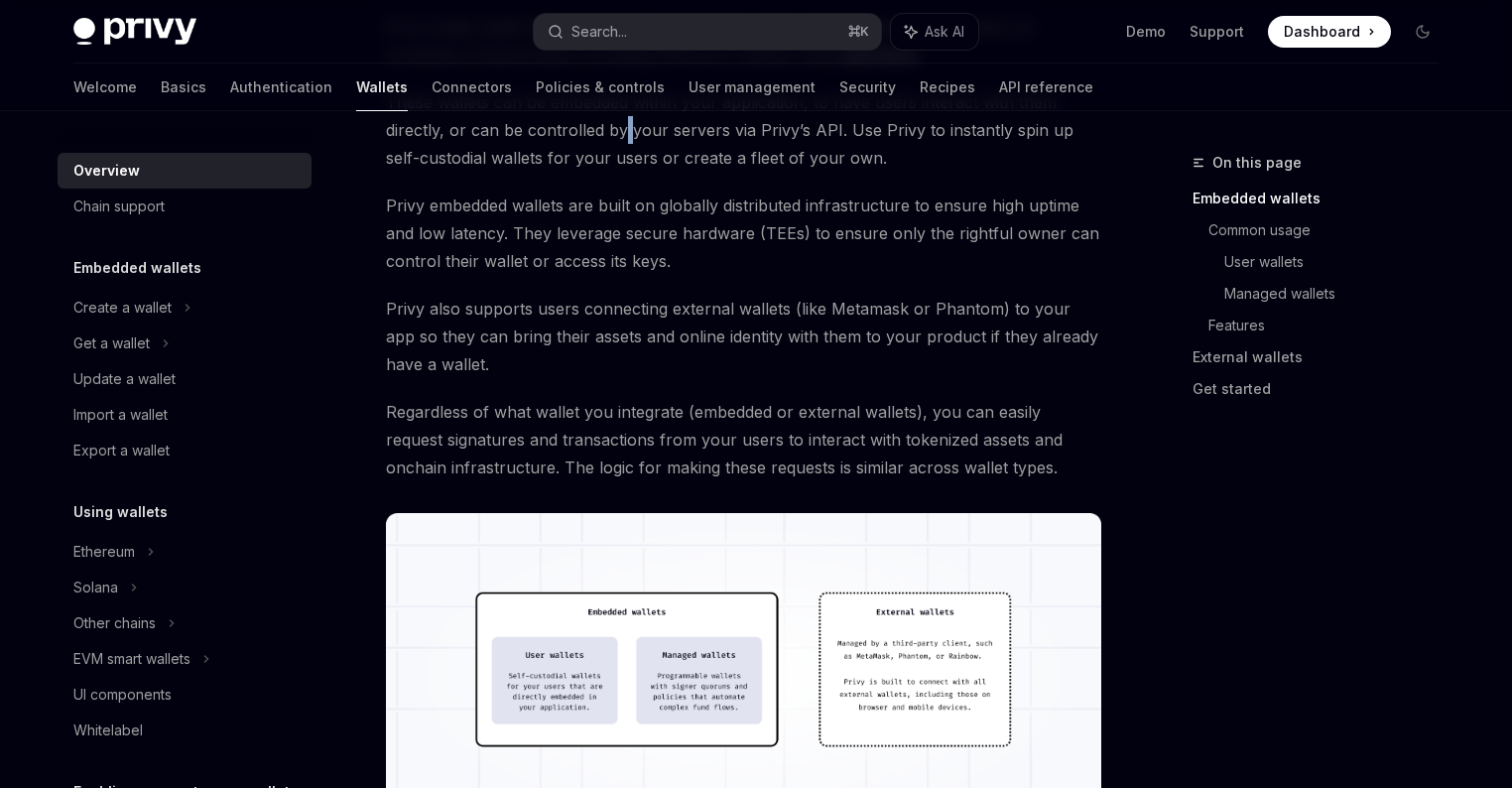 scroll, scrollTop: 264, scrollLeft: 0, axis: vertical 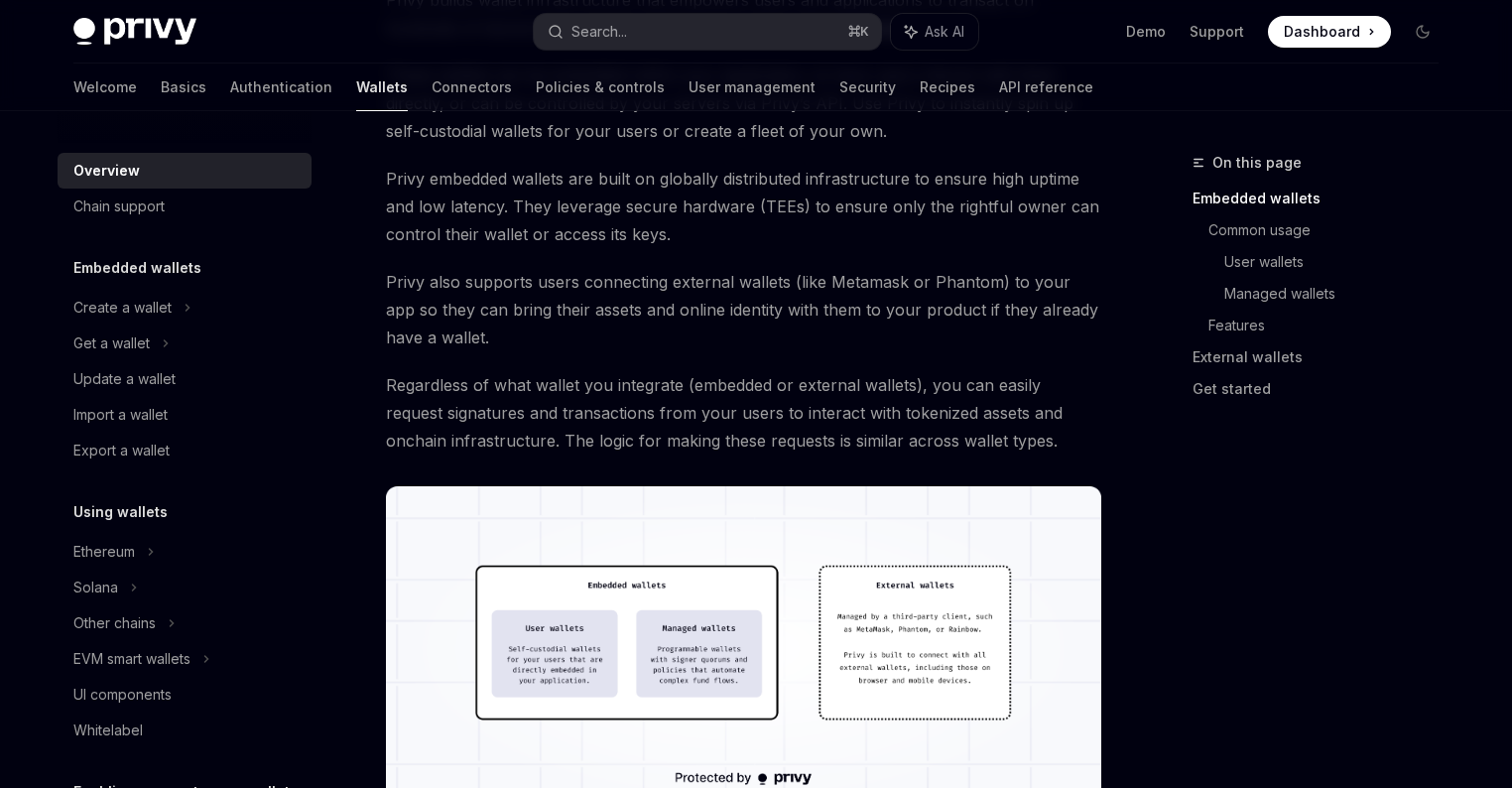 click on "Privy embedded wallets are built on globally distributed infrastructure to ensure high uptime and low latency. They leverage secure hardware (TEEs) to ensure only the rightful owner can control their wallet or access its keys." at bounding box center (743, 206) 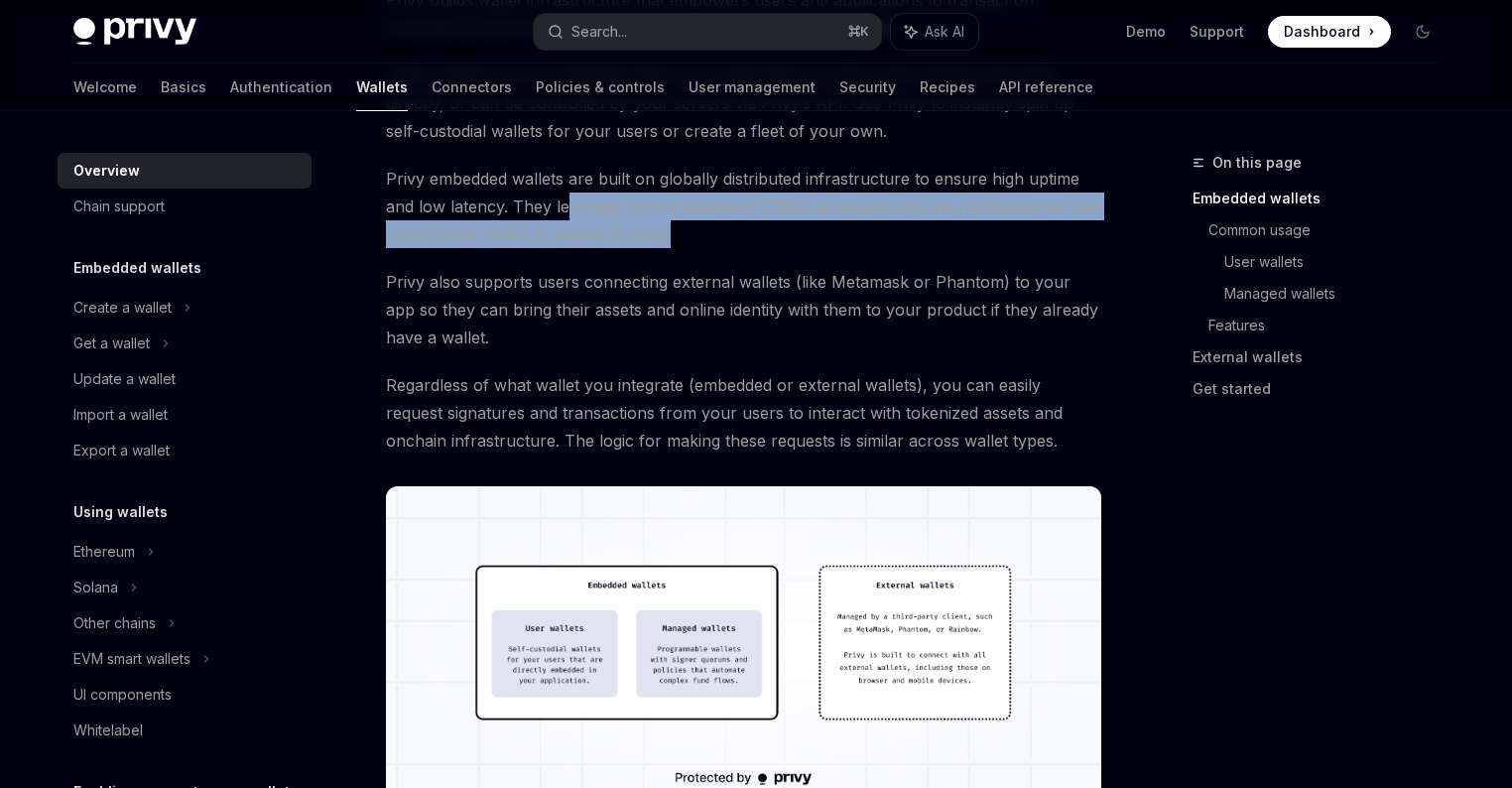 drag, startPoint x: 658, startPoint y: 222, endPoint x: 559, endPoint y: 194, distance: 102.883429 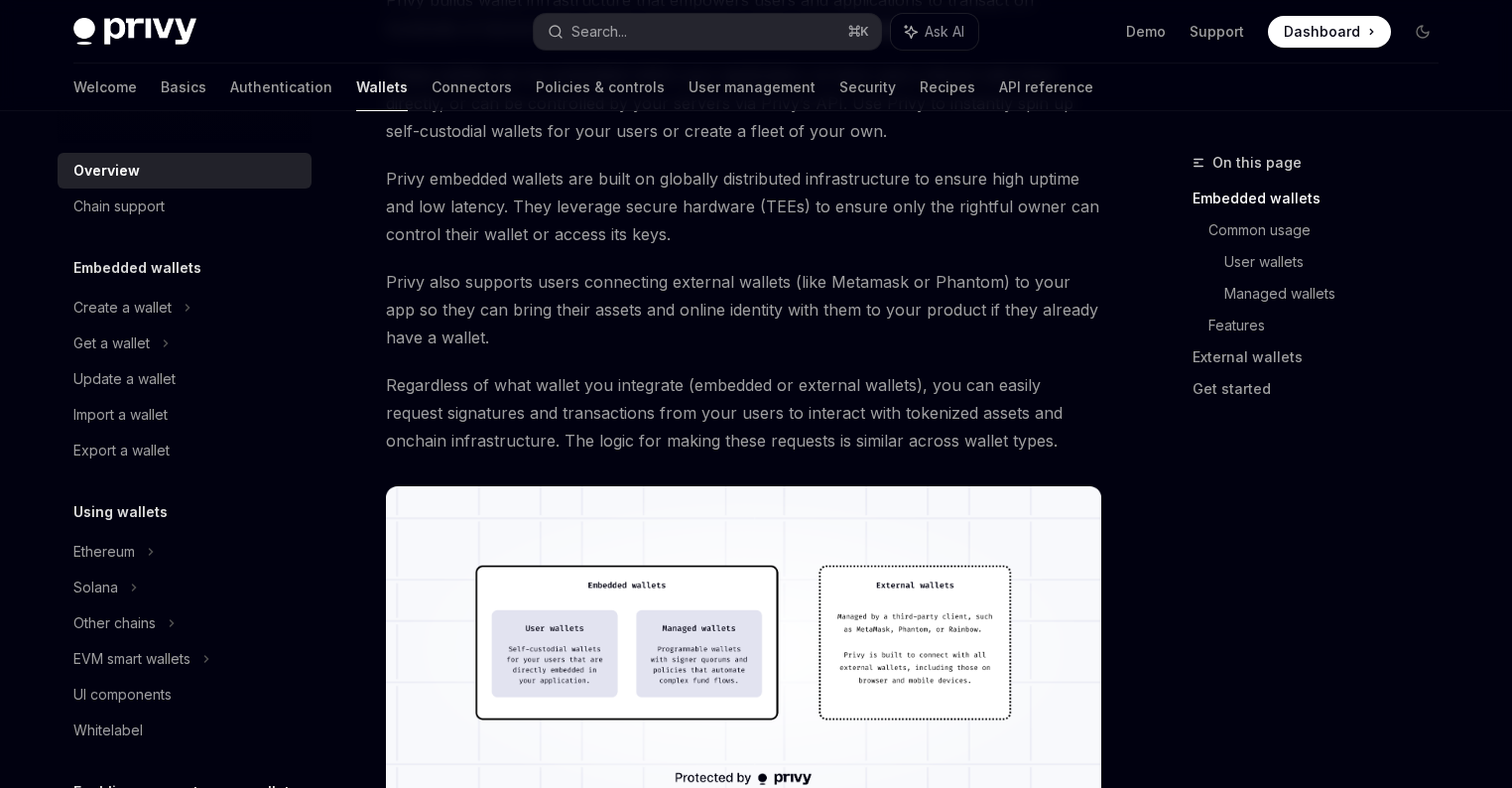 click on "Privy embedded wallets are built on globally distributed infrastructure to ensure high uptime and low latency. They leverage secure hardware (TEEs) to ensure only the rightful owner can control their wallet or access its keys." at bounding box center (743, 206) 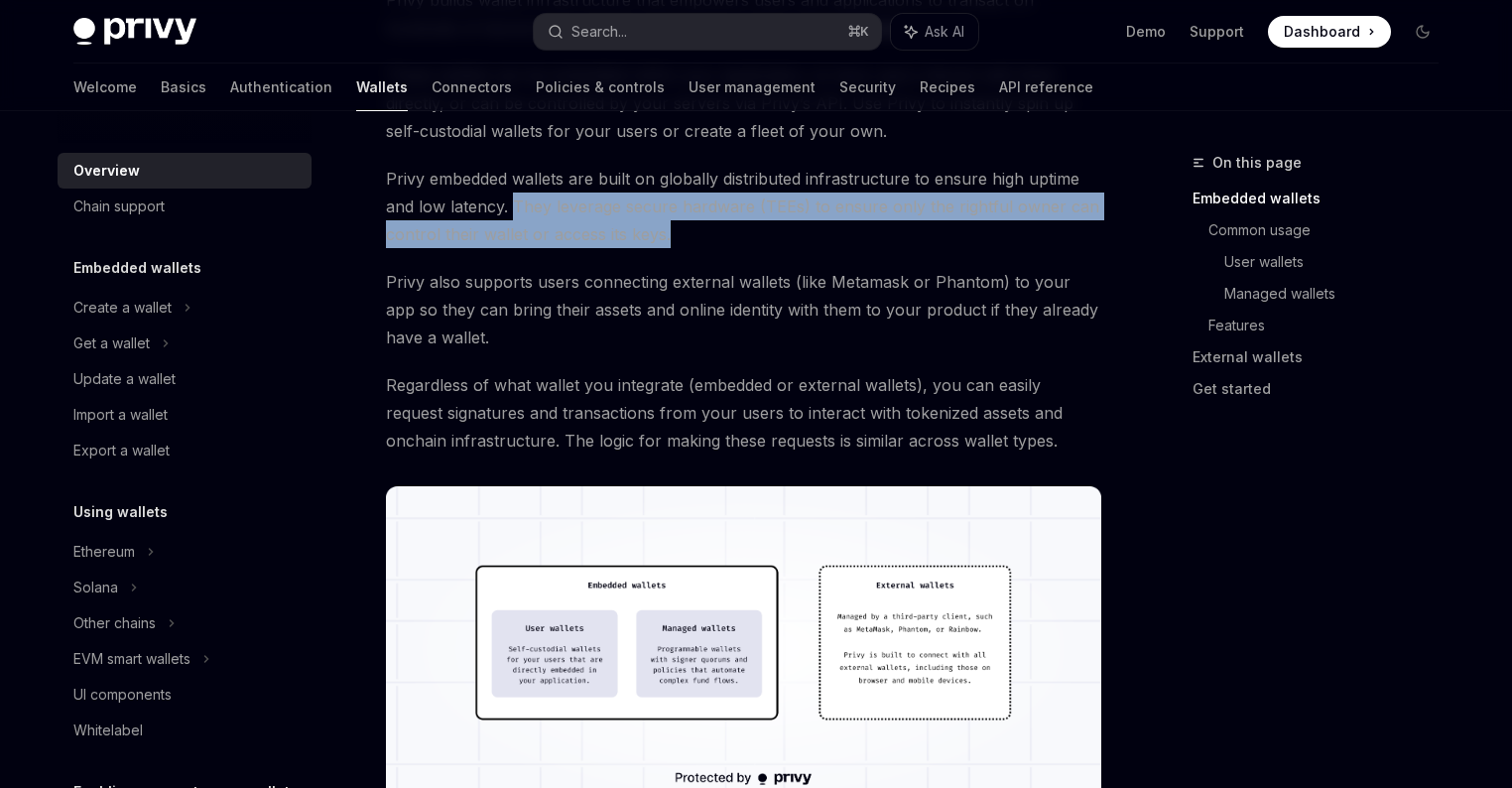 drag, startPoint x: 515, startPoint y: 197, endPoint x: 708, endPoint y: 223, distance: 194.7434 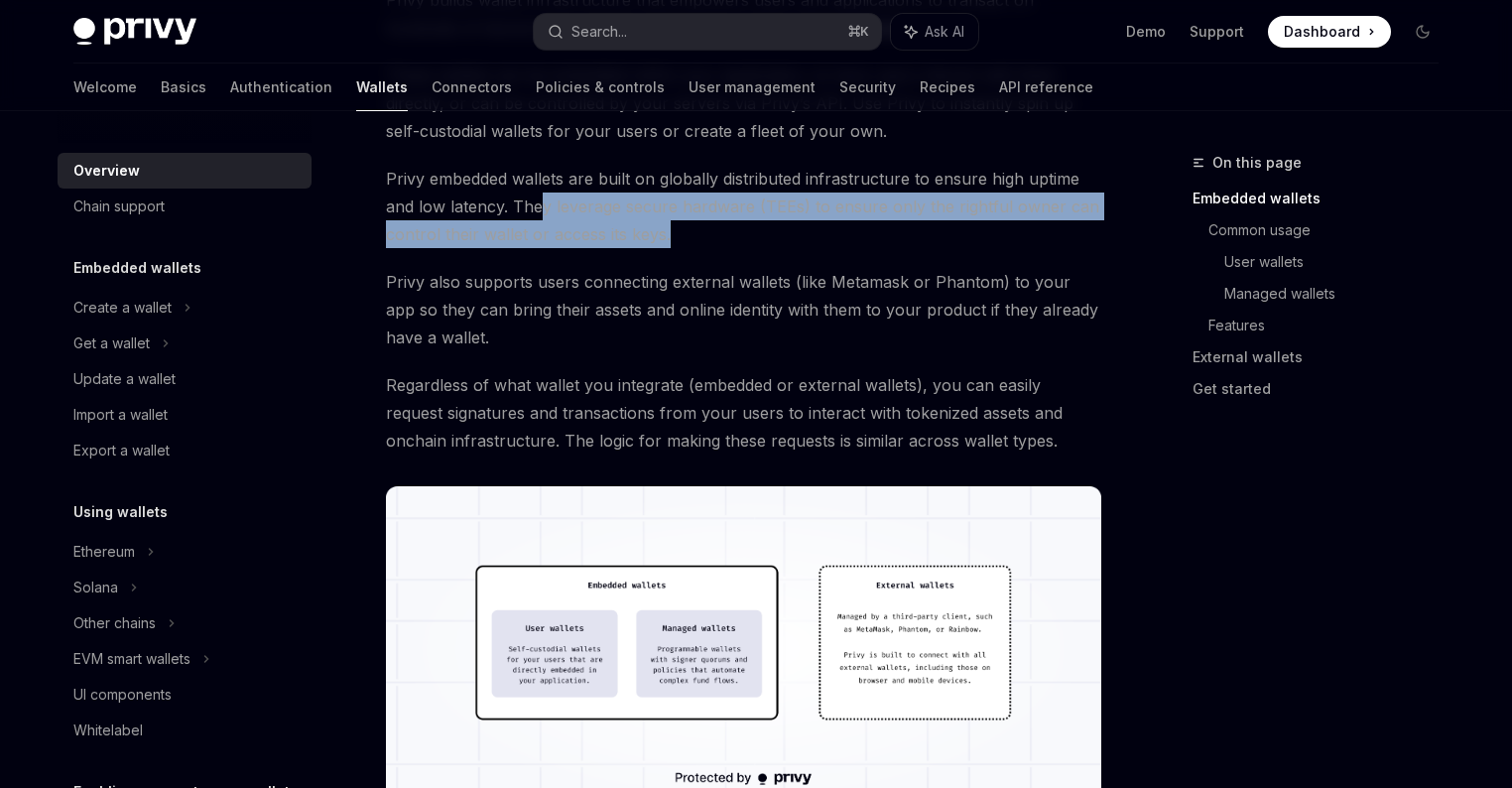 drag, startPoint x: 628, startPoint y: 226, endPoint x: 526, endPoint y: 204, distance: 104.34558 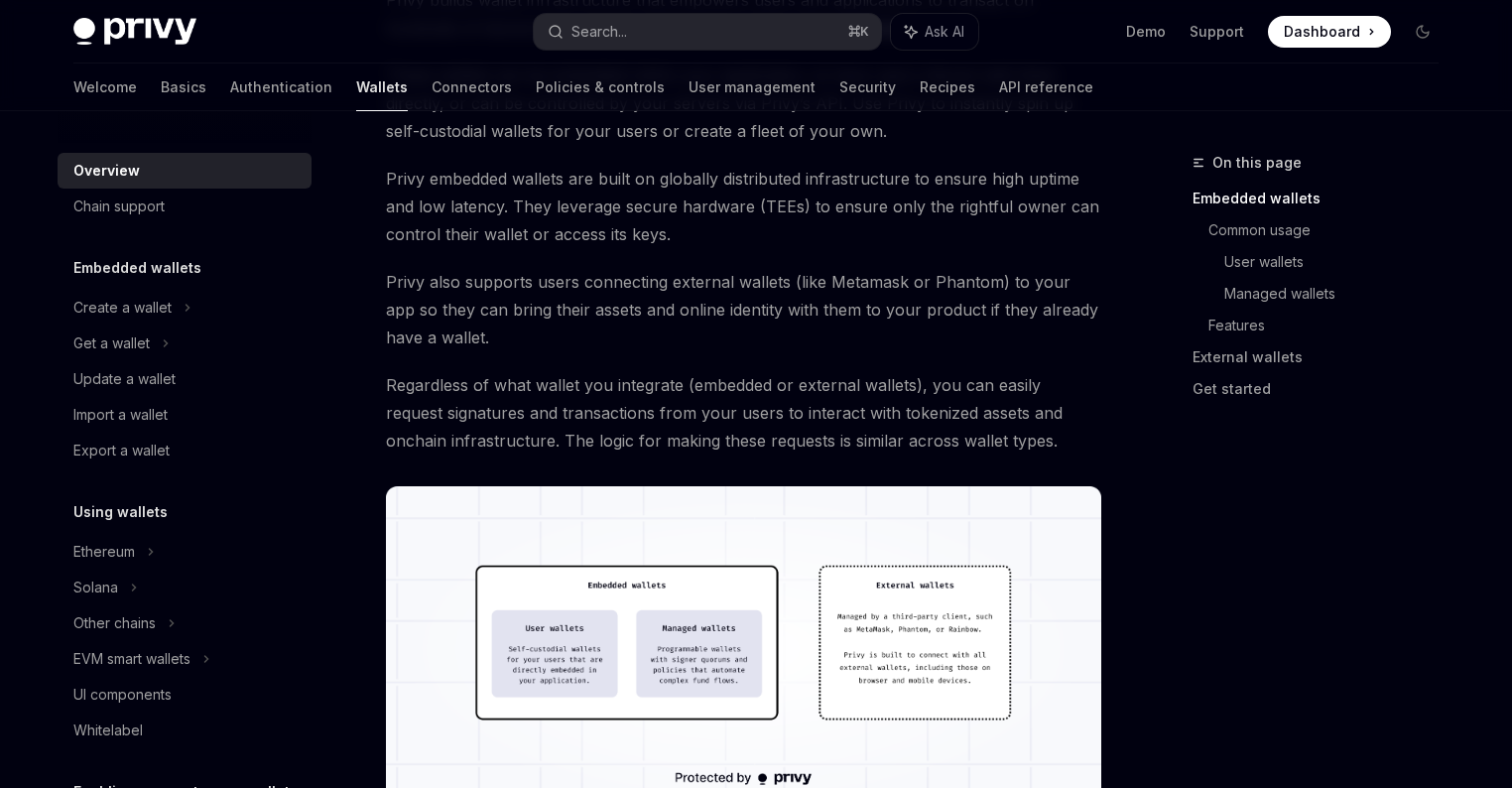 click on "Privy embedded wallets are built on globally distributed infrastructure to ensure high uptime and low latency. They leverage secure hardware (TEEs) to ensure only the rightful owner can control their wallet or access its keys." at bounding box center (743, 206) 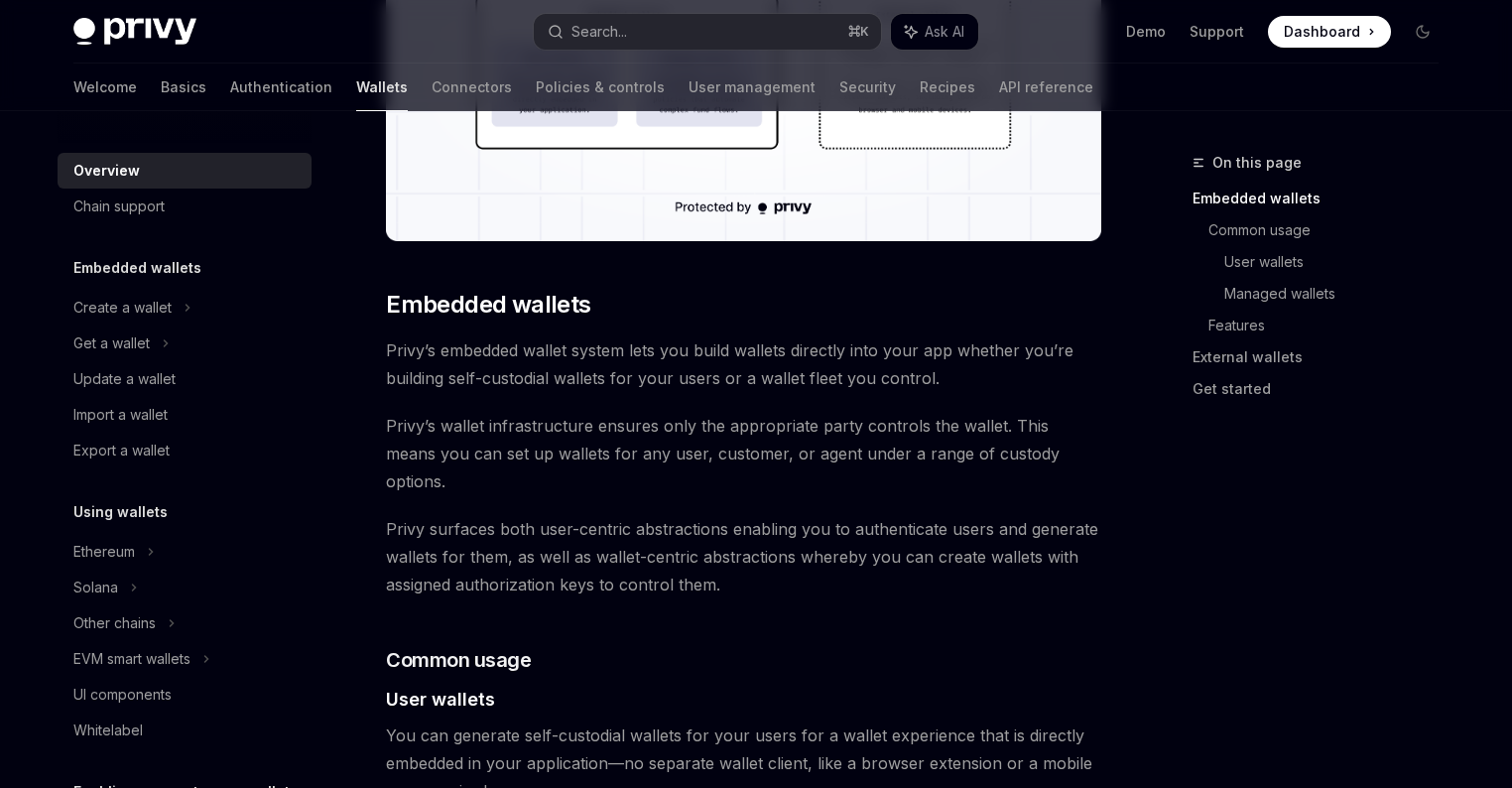 scroll, scrollTop: 838, scrollLeft: 0, axis: vertical 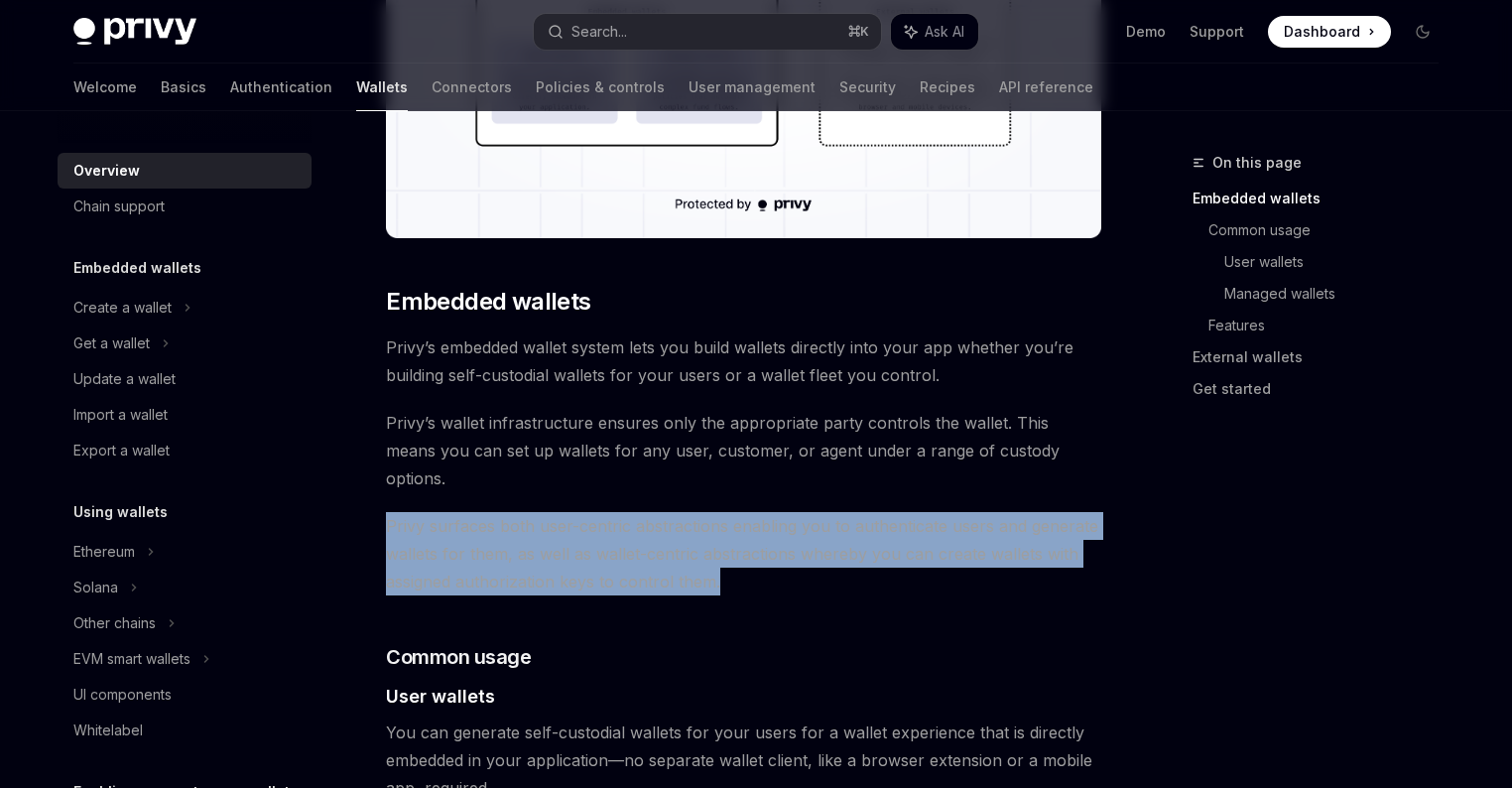drag, startPoint x: 726, startPoint y: 559, endPoint x: 579, endPoint y: 472, distance: 170.81569 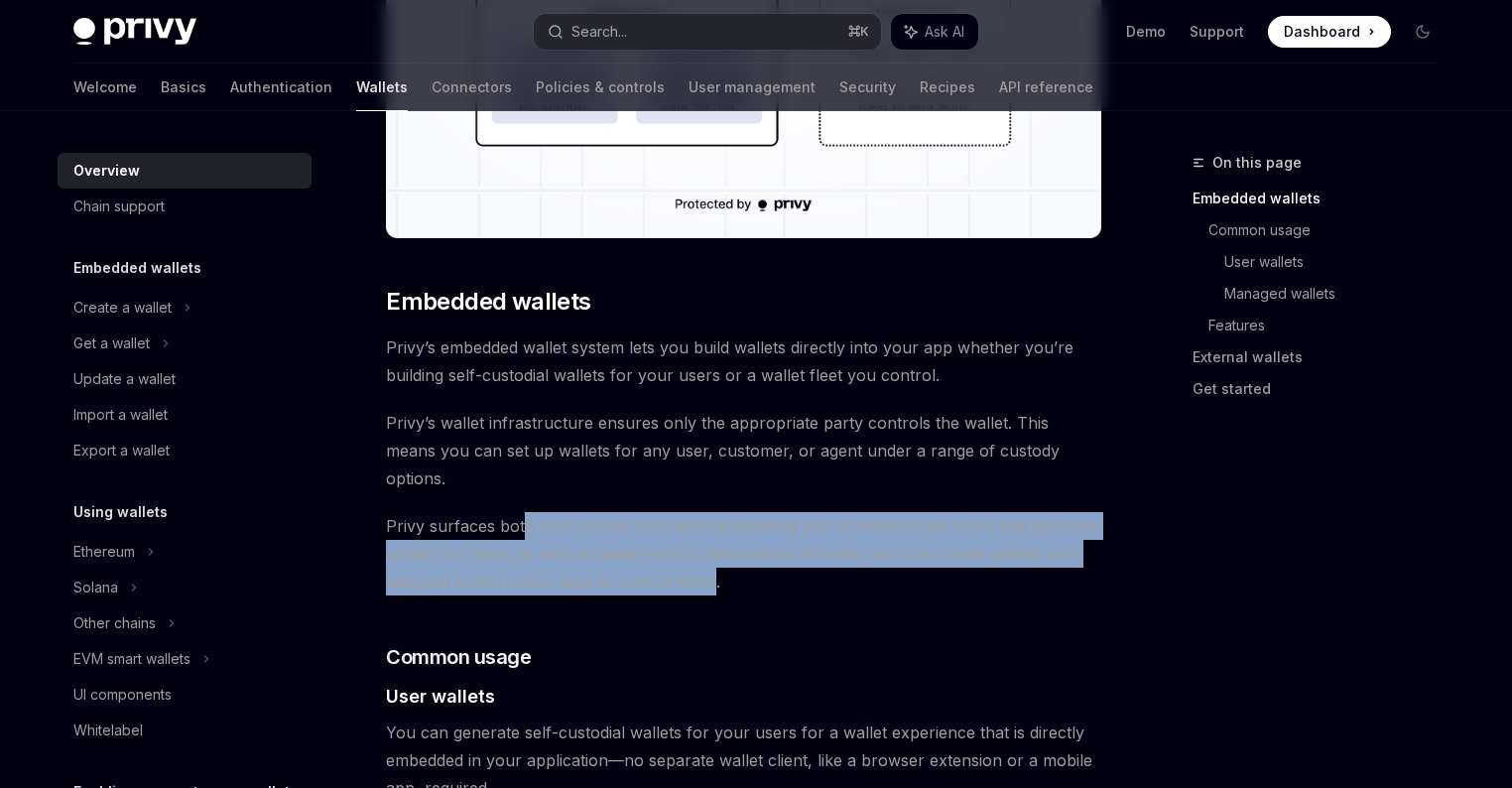 drag, startPoint x: 709, startPoint y: 558, endPoint x: 515, endPoint y: 489, distance: 205.90532 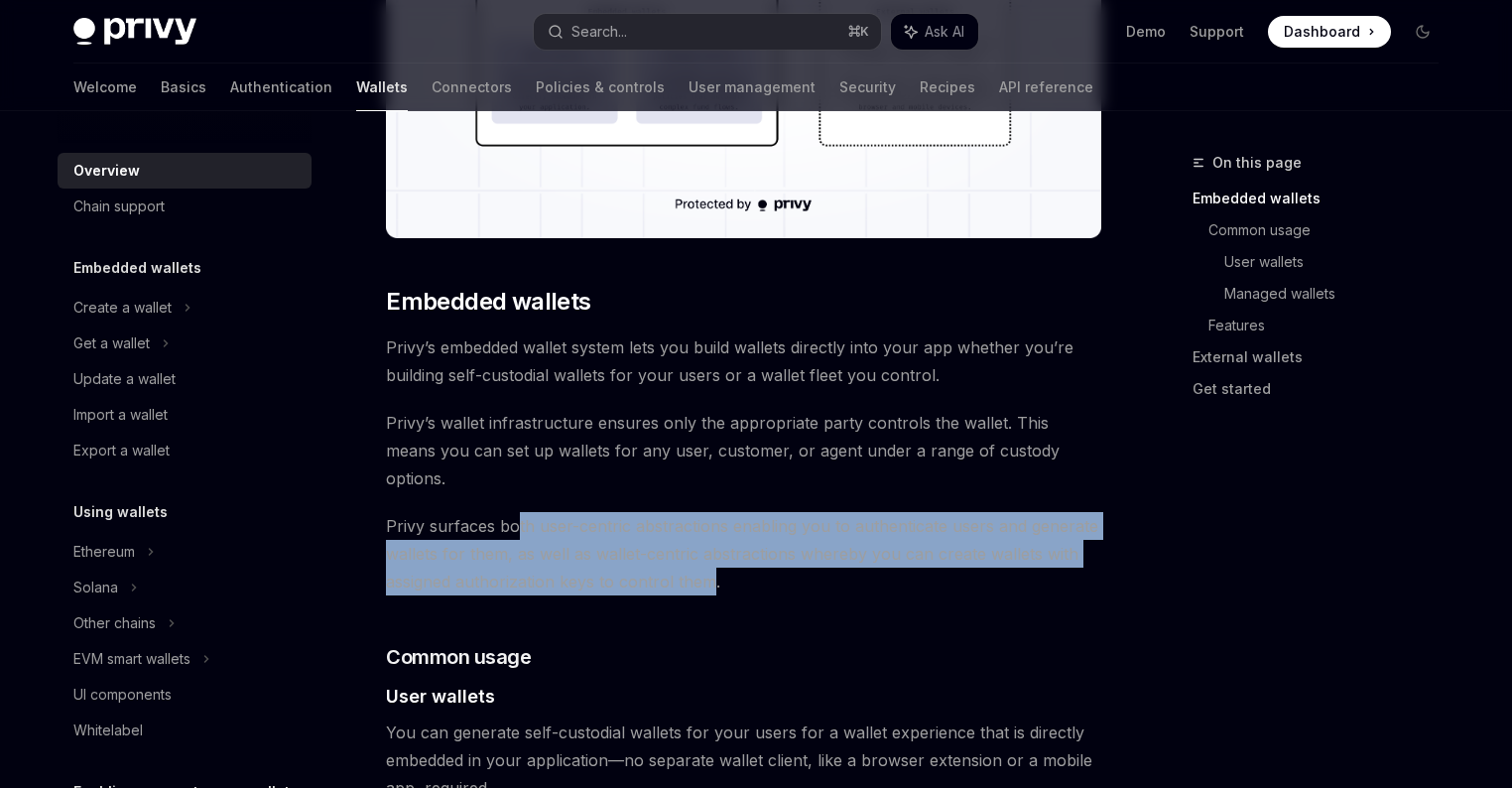 click on "Privy surfaces both user-centric abstractions enabling you to authenticate users and generate wallets for them, as well as wallet-centric abstractions whereby you can create wallets with assigned authorization keys to control them." at bounding box center (743, 554) 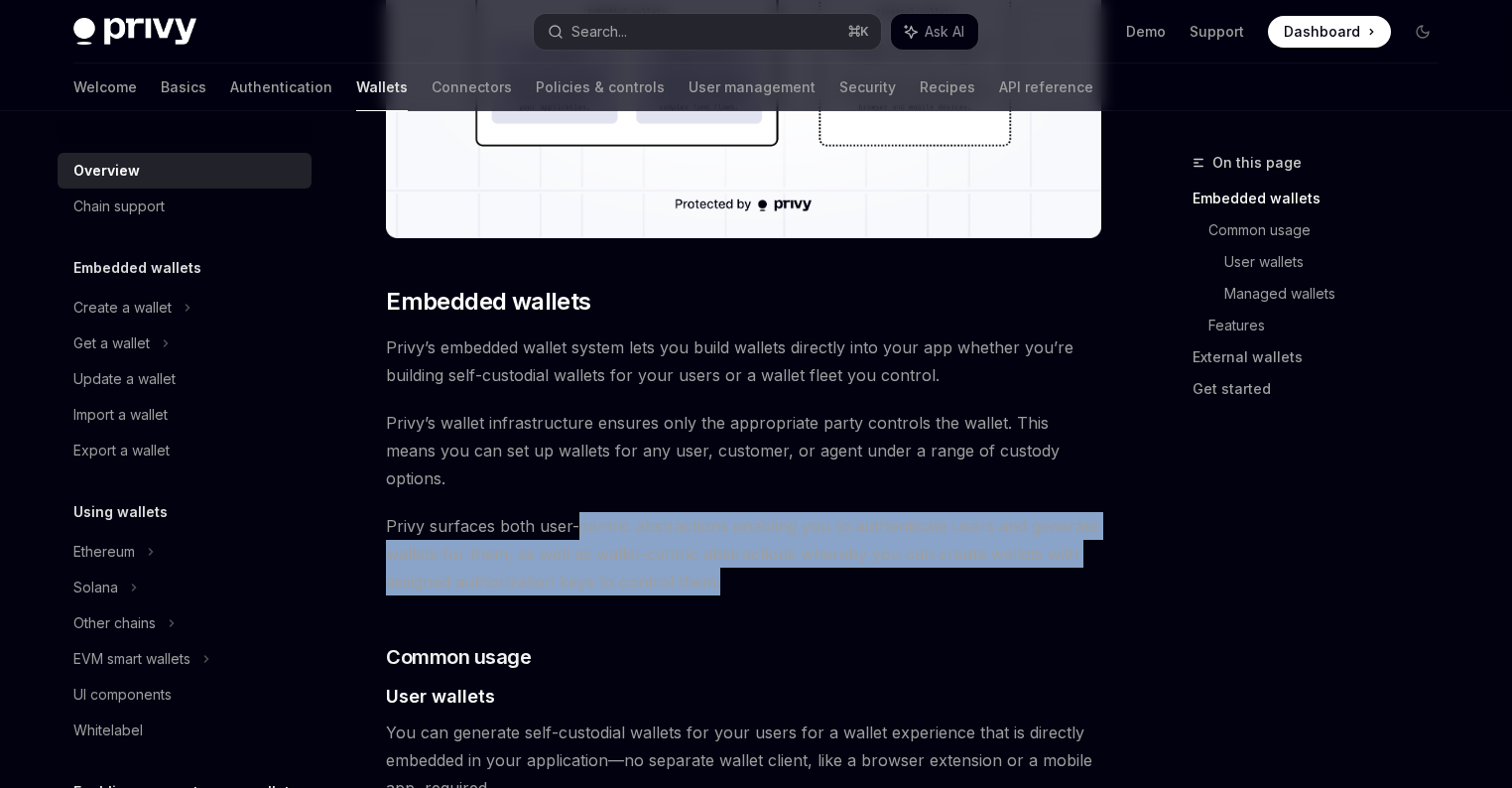 drag, startPoint x: 717, startPoint y: 552, endPoint x: 578, endPoint y: 511, distance: 144.92067 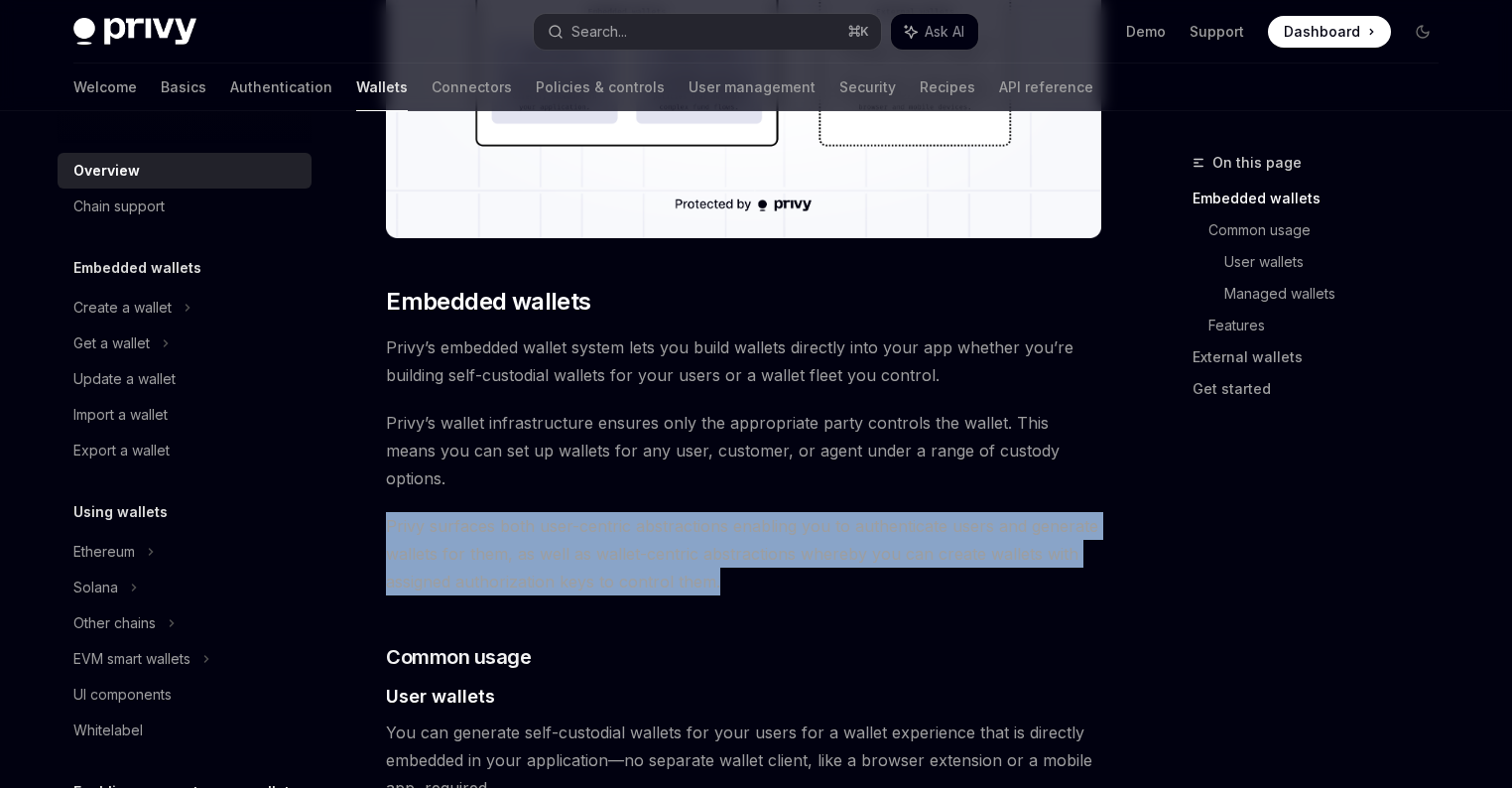 drag, startPoint x: 713, startPoint y: 549, endPoint x: 499, endPoint y: 480, distance: 224.84884 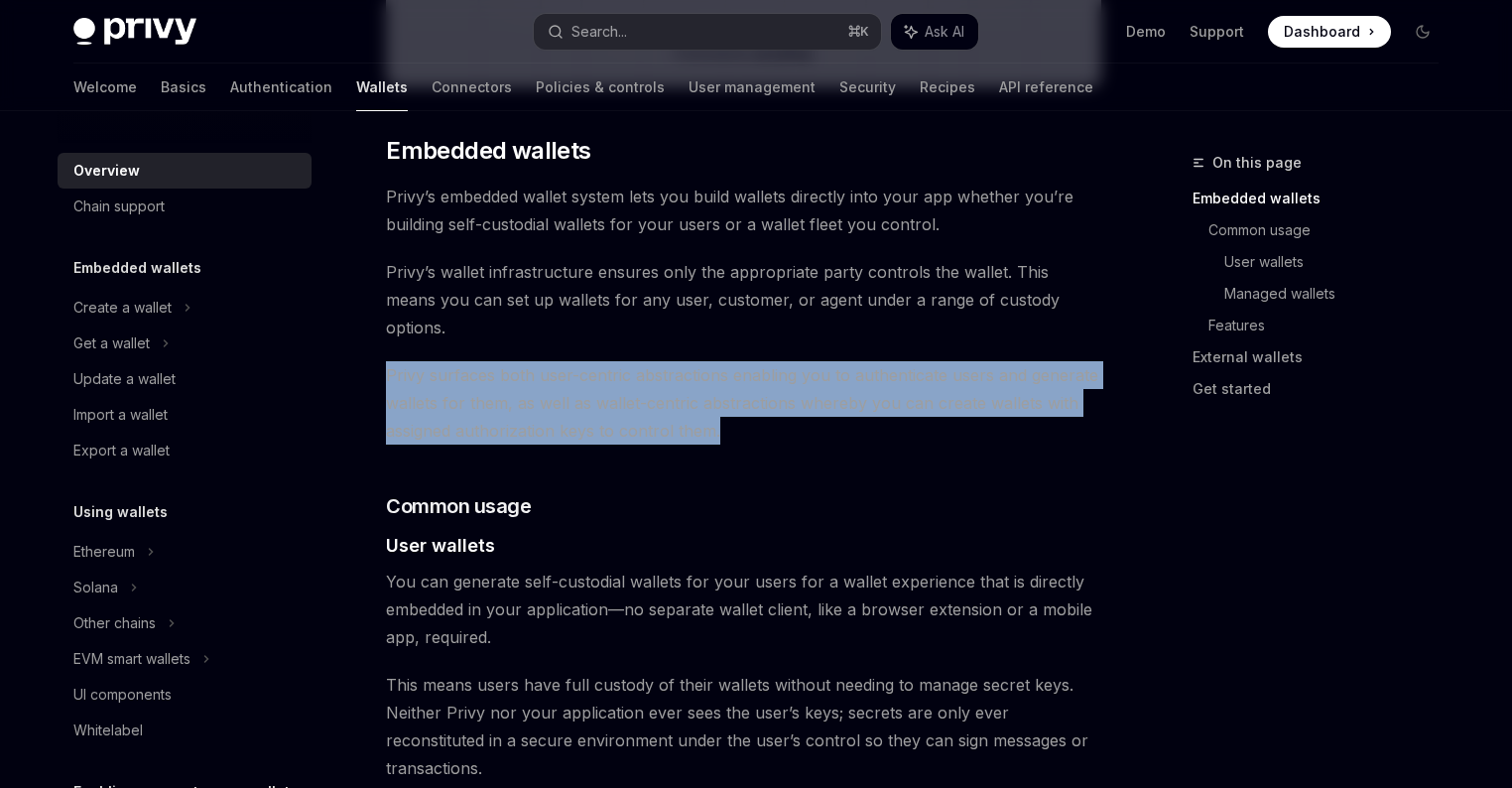 scroll, scrollTop: 1137, scrollLeft: 0, axis: vertical 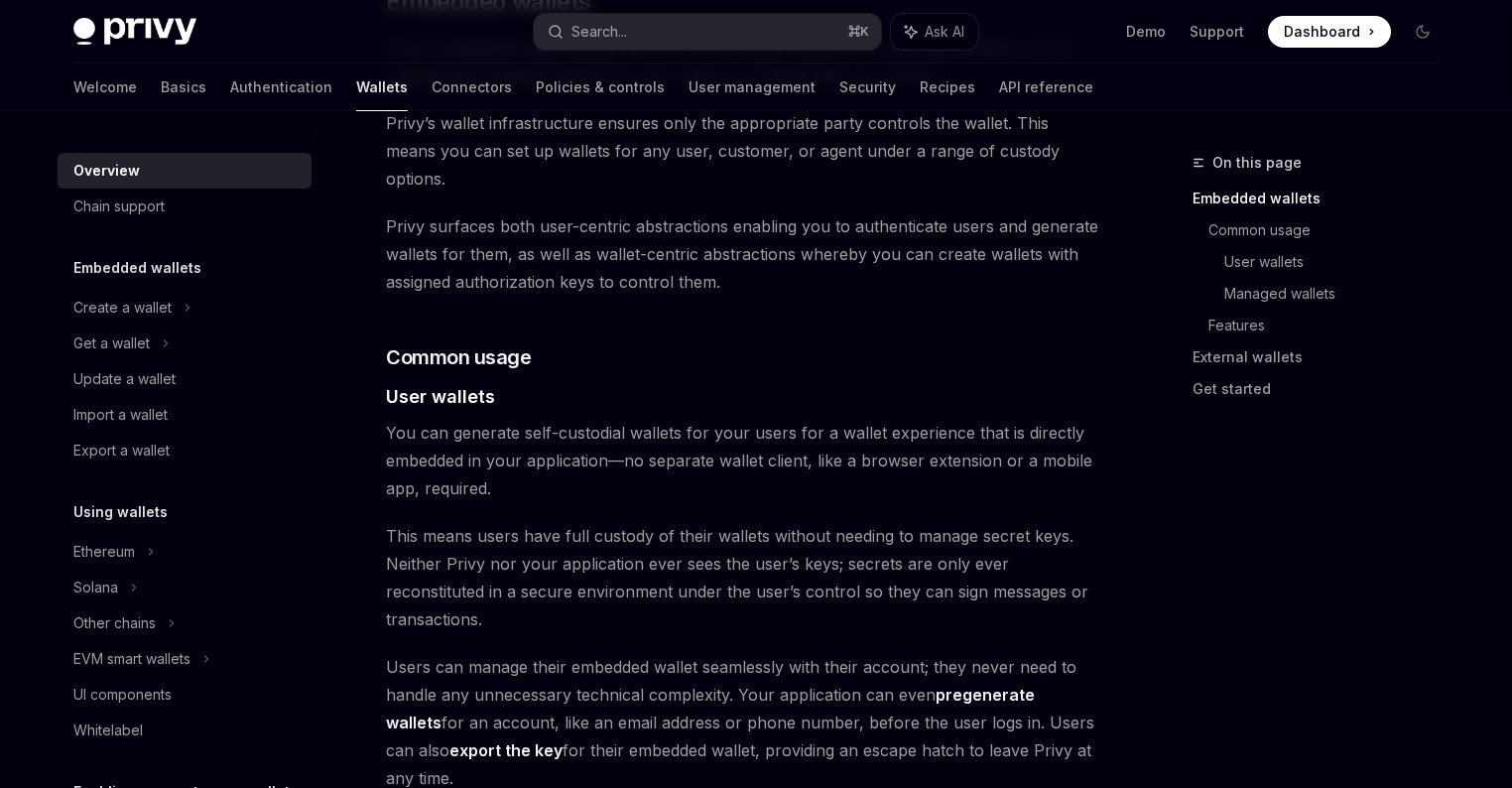 drag, startPoint x: 391, startPoint y: 403, endPoint x: 539, endPoint y: 484, distance: 168.71574 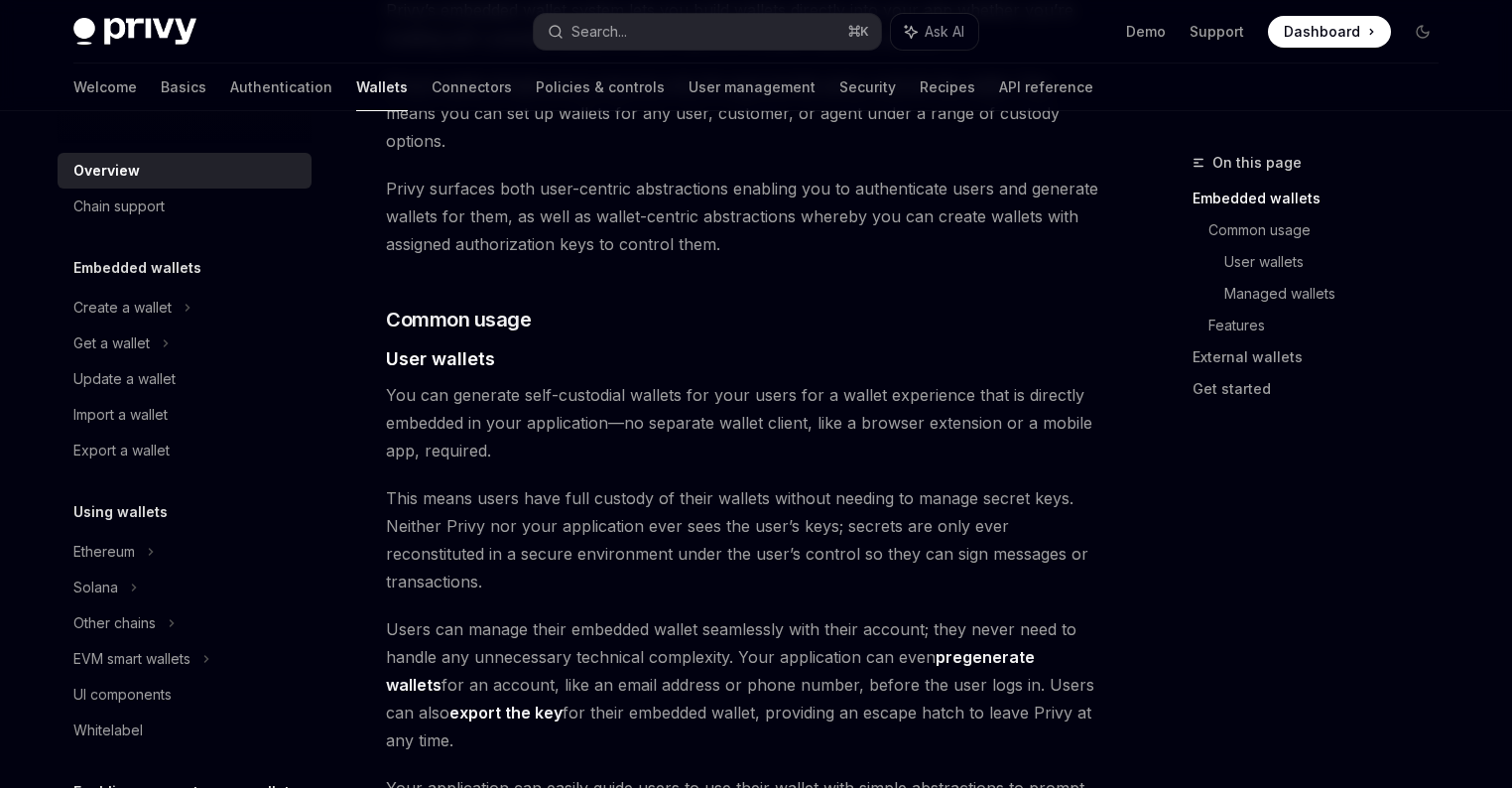 scroll, scrollTop: 1172, scrollLeft: 0, axis: vertical 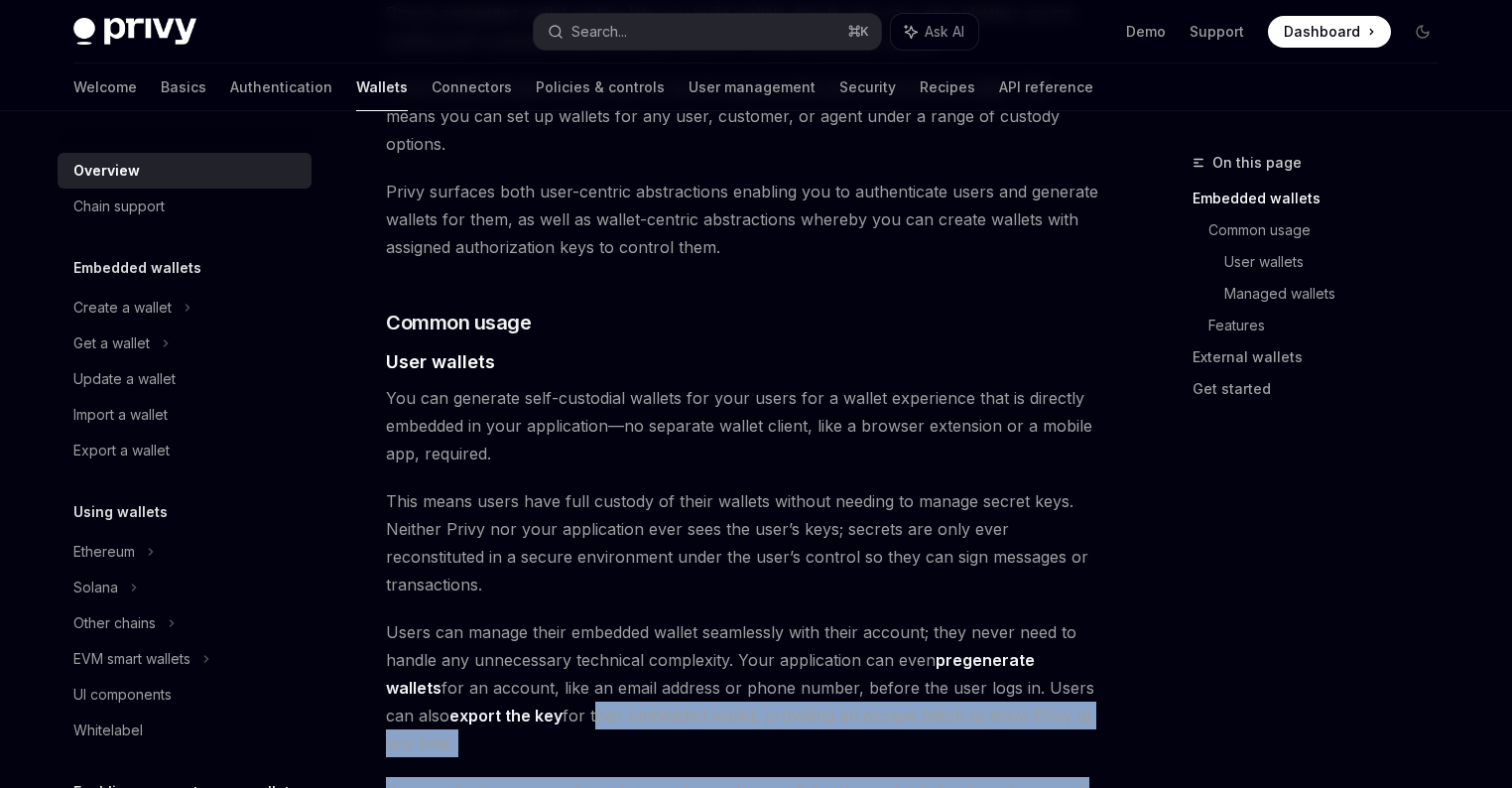 drag, startPoint x: 776, startPoint y: 731, endPoint x: 522, endPoint y: 653, distance: 265.7066 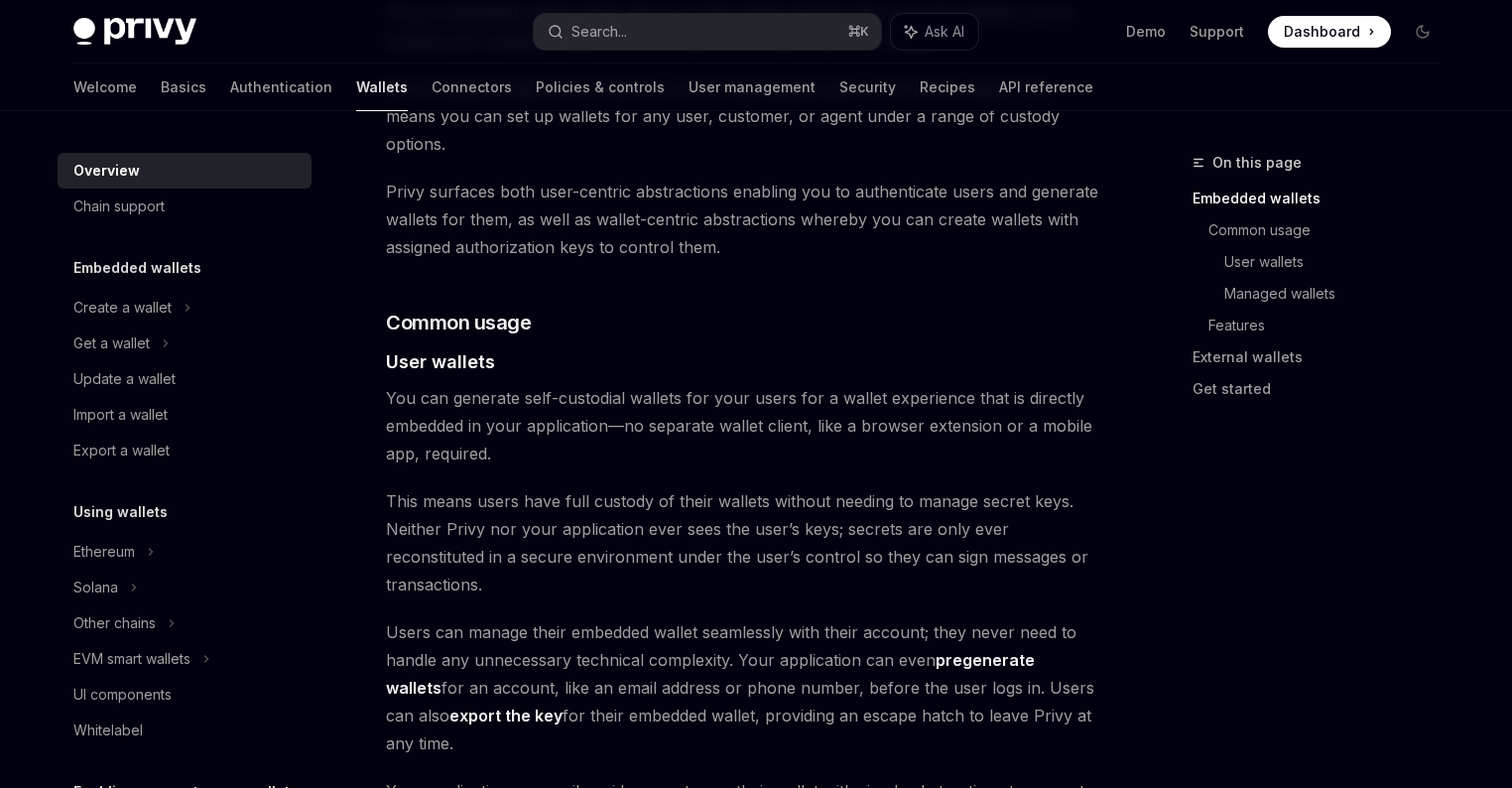 click on "Users can manage their embedded wallet seamlessly with their account; they never need to handle any unnecessary technical complexity. Your application can even  pregenerate wallets  for an account, like an email address or phone number, before the user logs in. Users can also  export the key  for their embedded wallet, providing an escape hatch to leave Privy at any time." at bounding box center (743, 688) 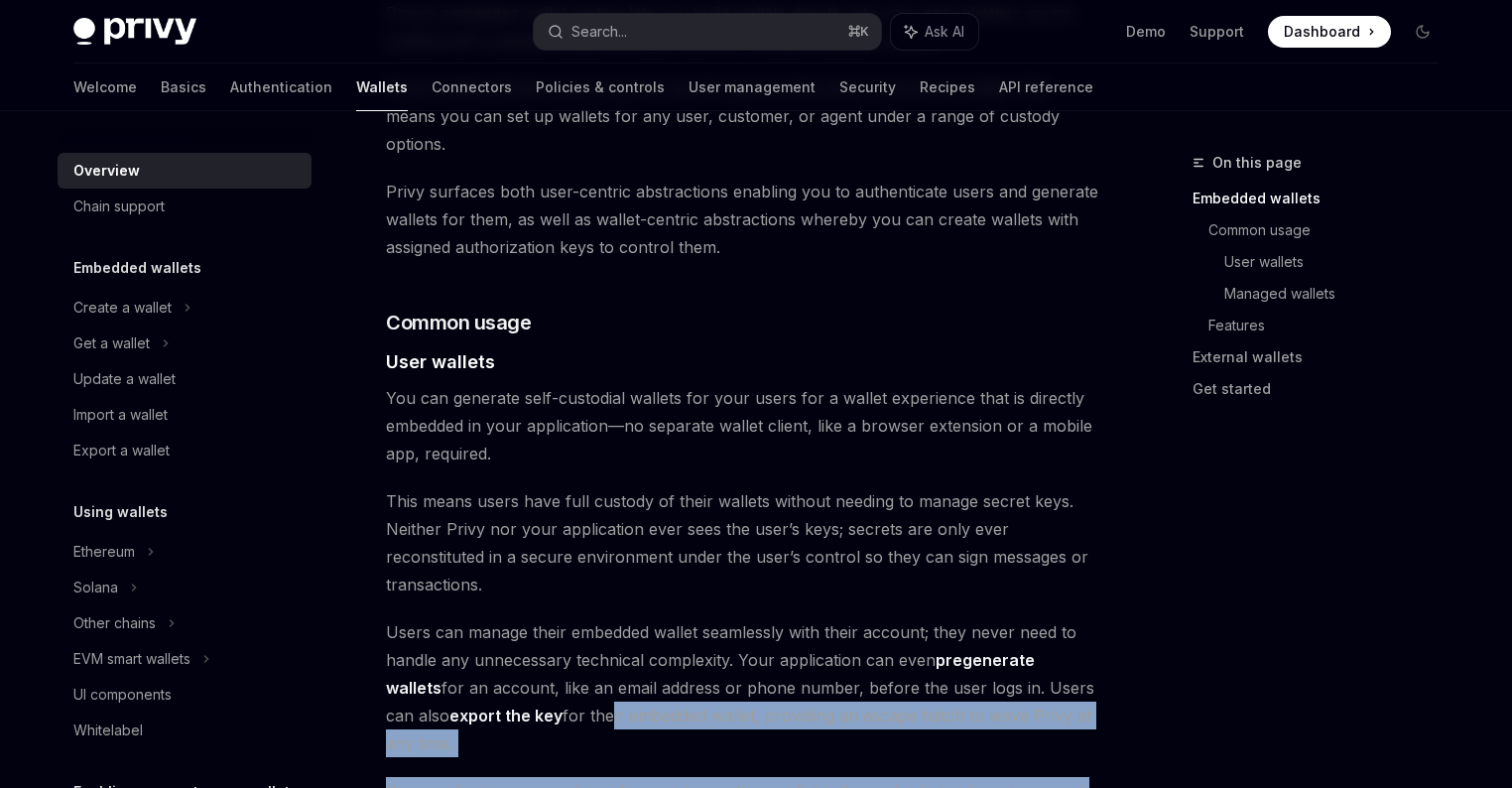 drag, startPoint x: 800, startPoint y: 740, endPoint x: 536, endPoint y: 659, distance: 276.1467 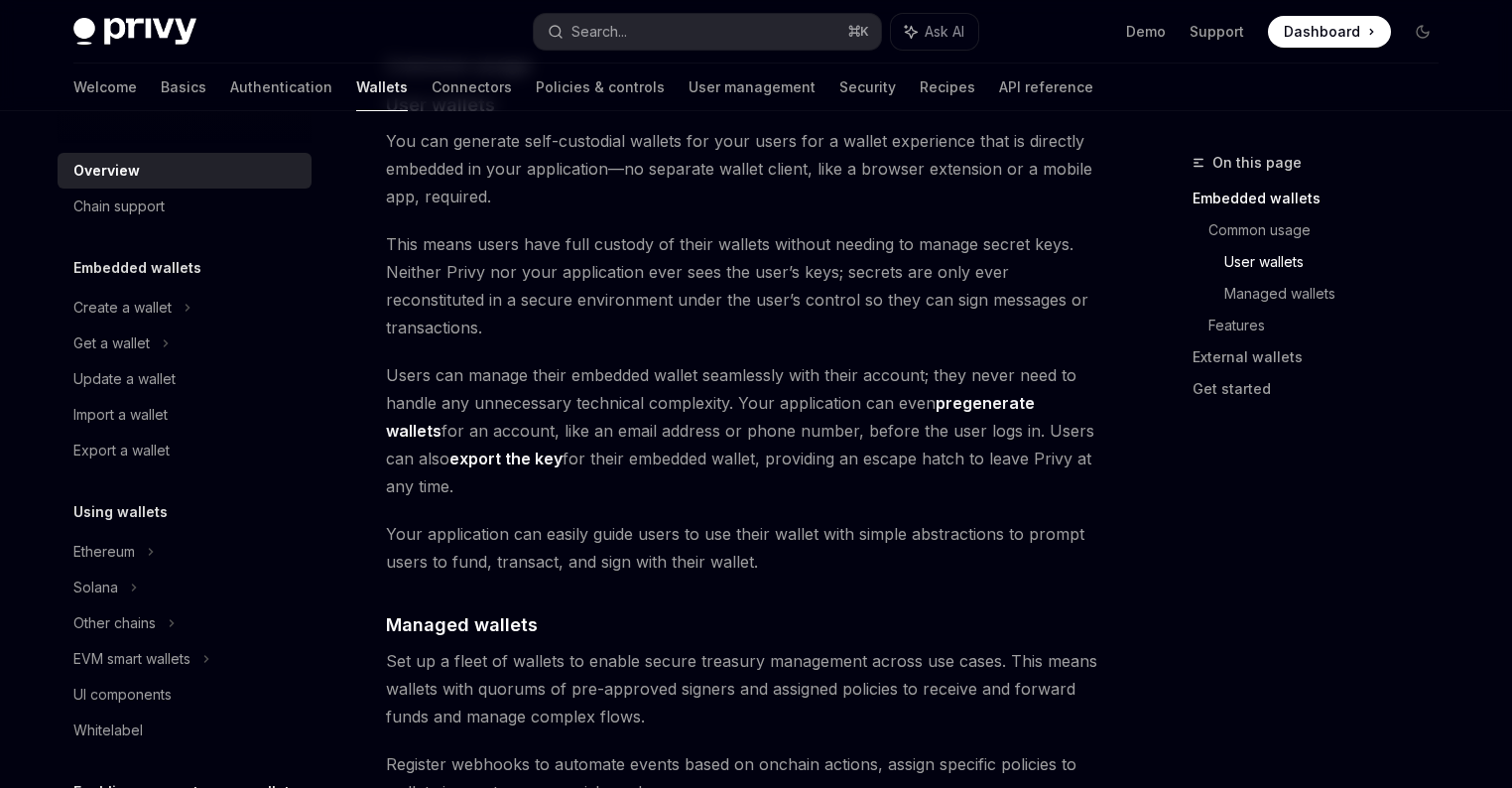scroll, scrollTop: 1532, scrollLeft: 0, axis: vertical 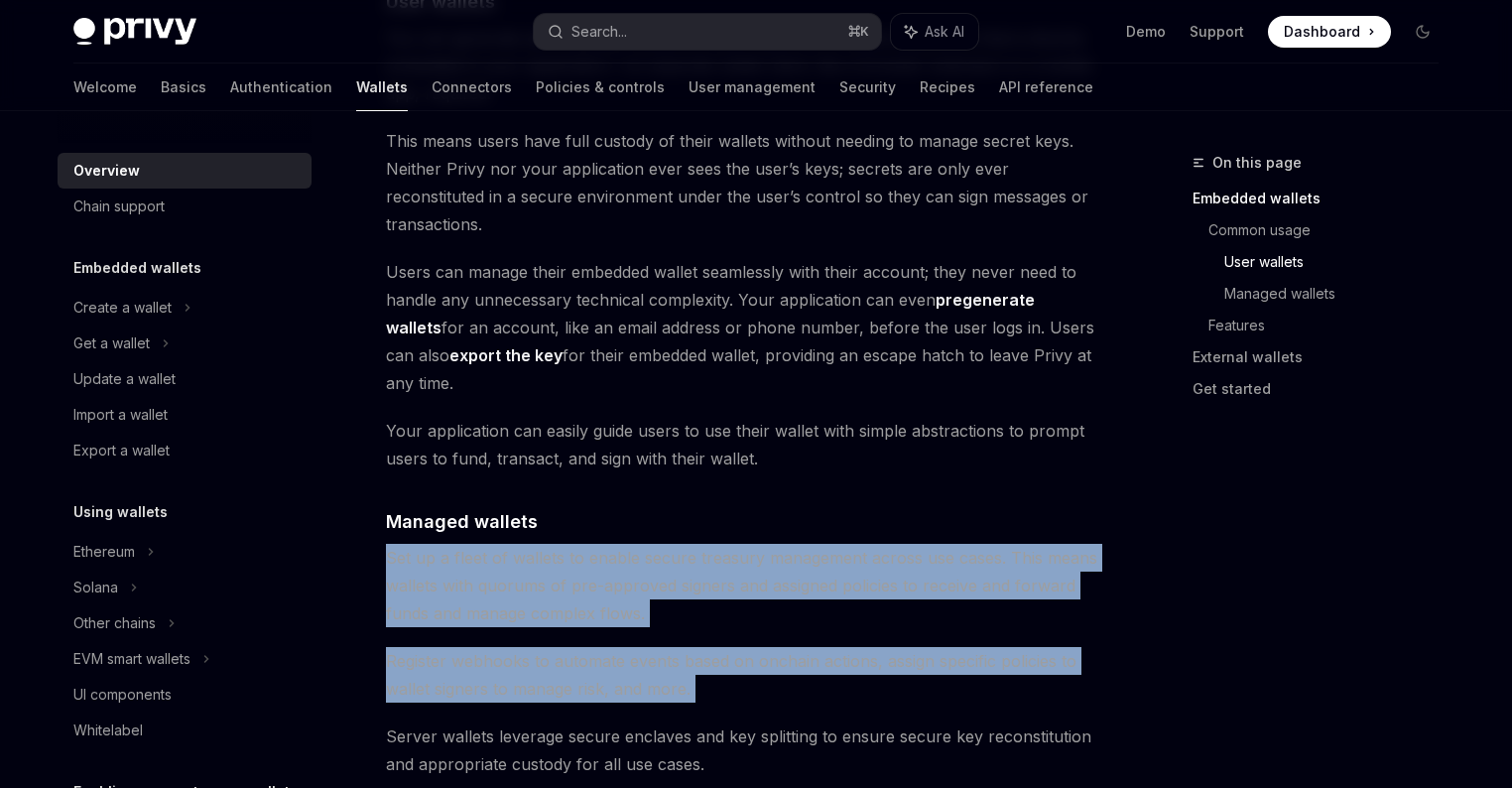 drag, startPoint x: 382, startPoint y: 469, endPoint x: 671, endPoint y: 638, distance: 334.7865 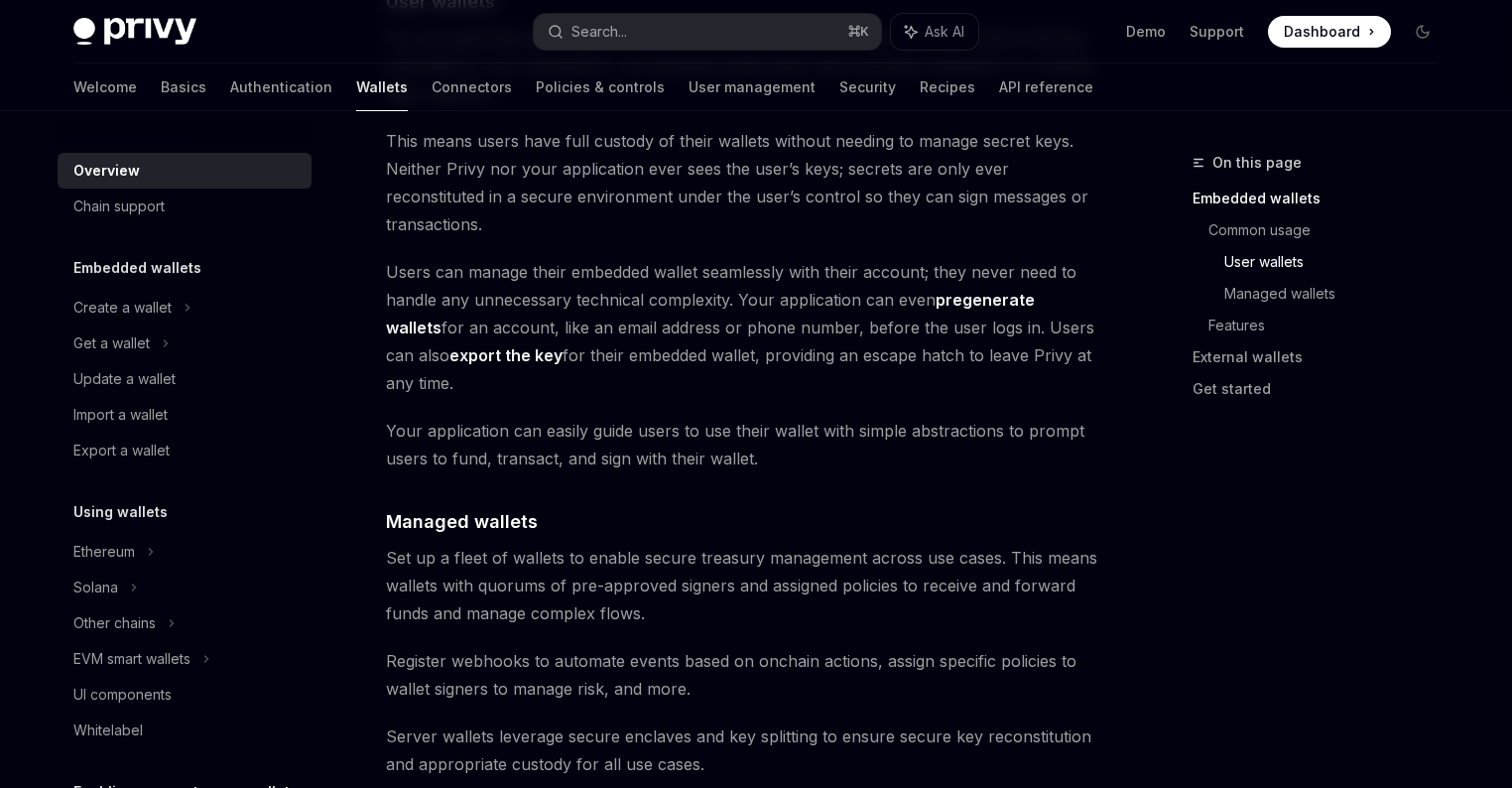 click on "Server wallets leverage secure enclaves and key splitting to ensure secure key reconstitution and appropriate custody for all use cases." at bounding box center (743, 750) 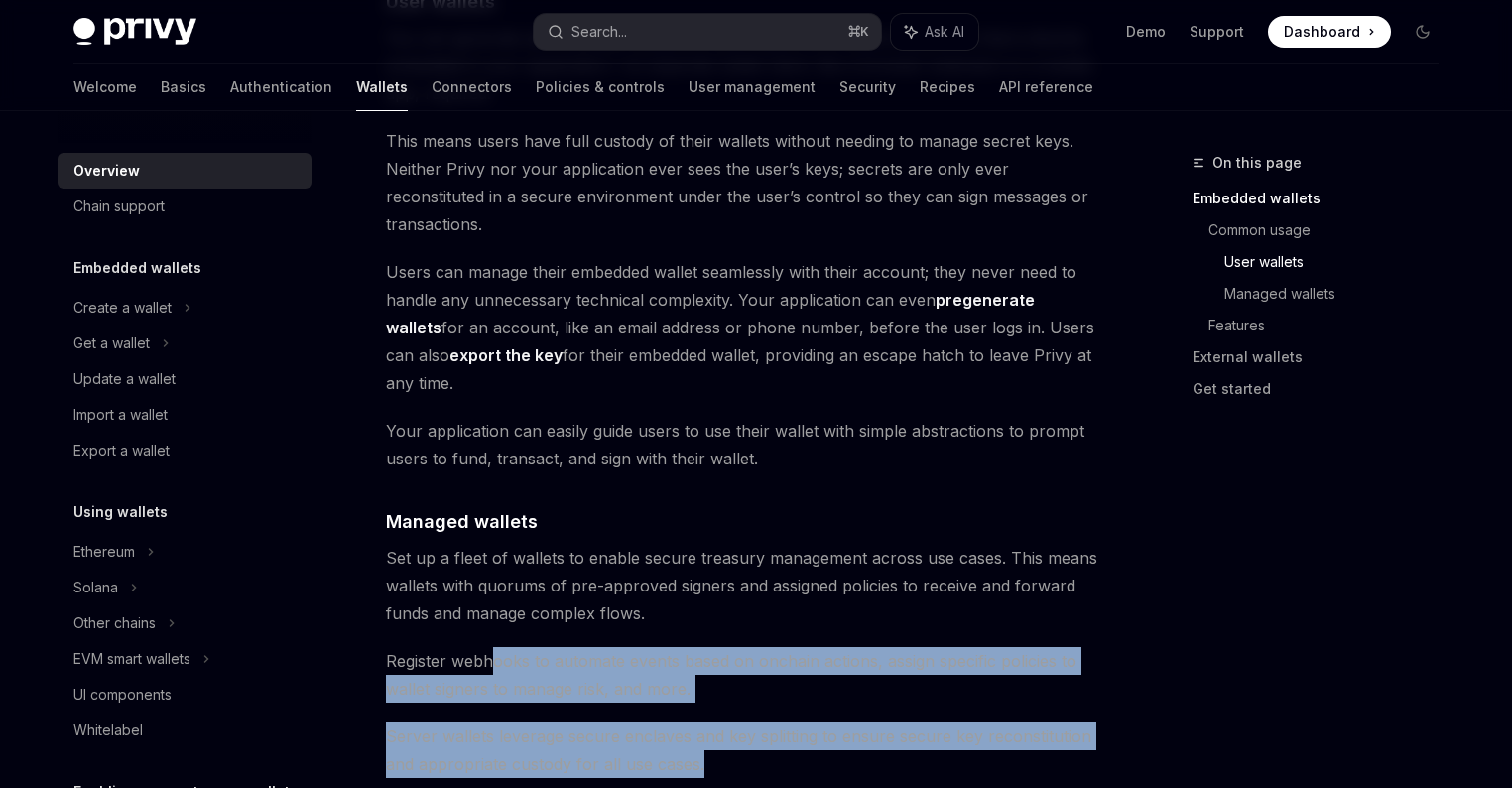 drag, startPoint x: 724, startPoint y: 683, endPoint x: 491, endPoint y: 563, distance: 262.08586 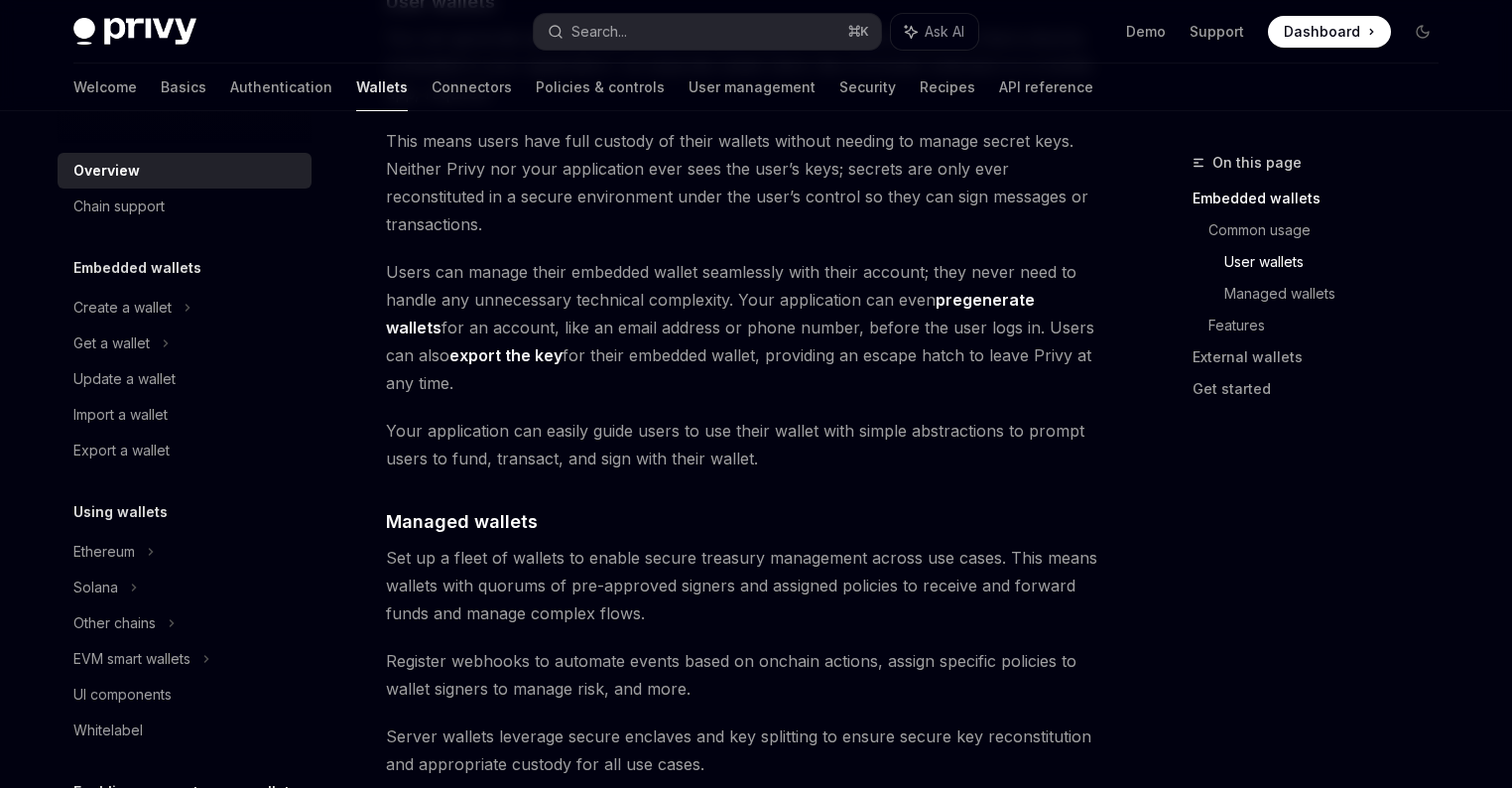 click on "Register webhooks to automate events based on onchain actions, assign specific policies to wallet signers to manage risk, and more." at bounding box center [743, 675] 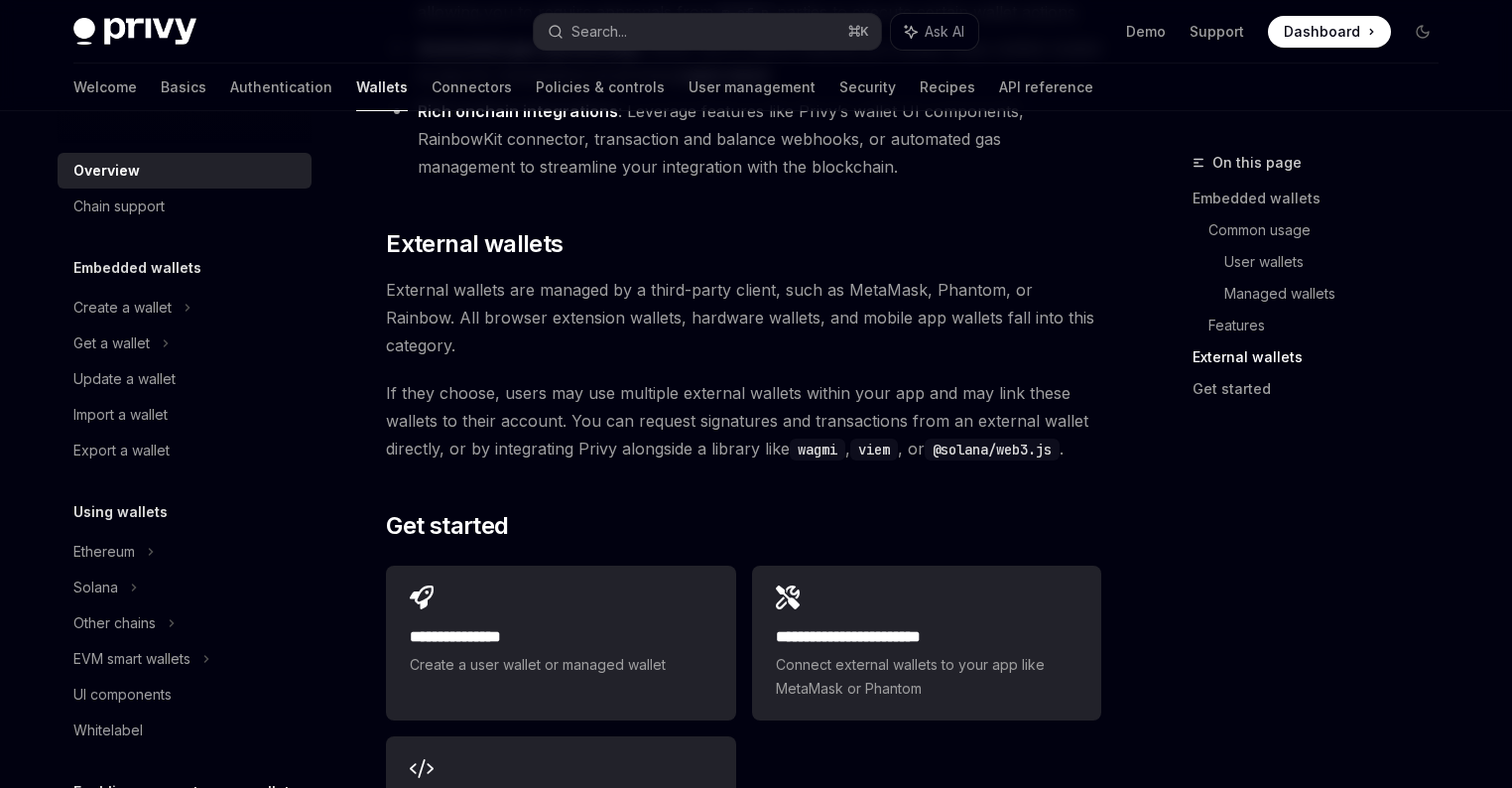 scroll, scrollTop: 2862, scrollLeft: 0, axis: vertical 